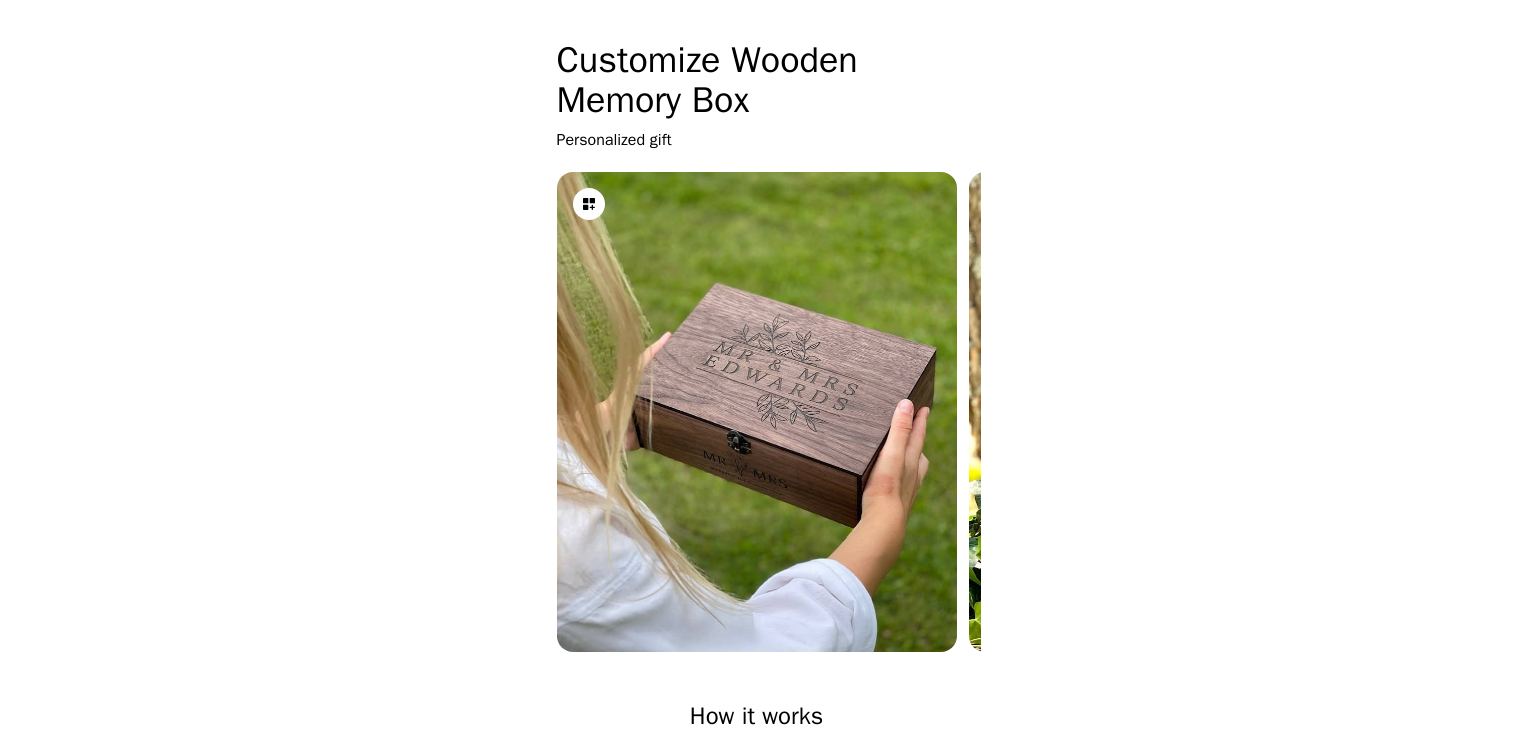 scroll, scrollTop: 0, scrollLeft: 0, axis: both 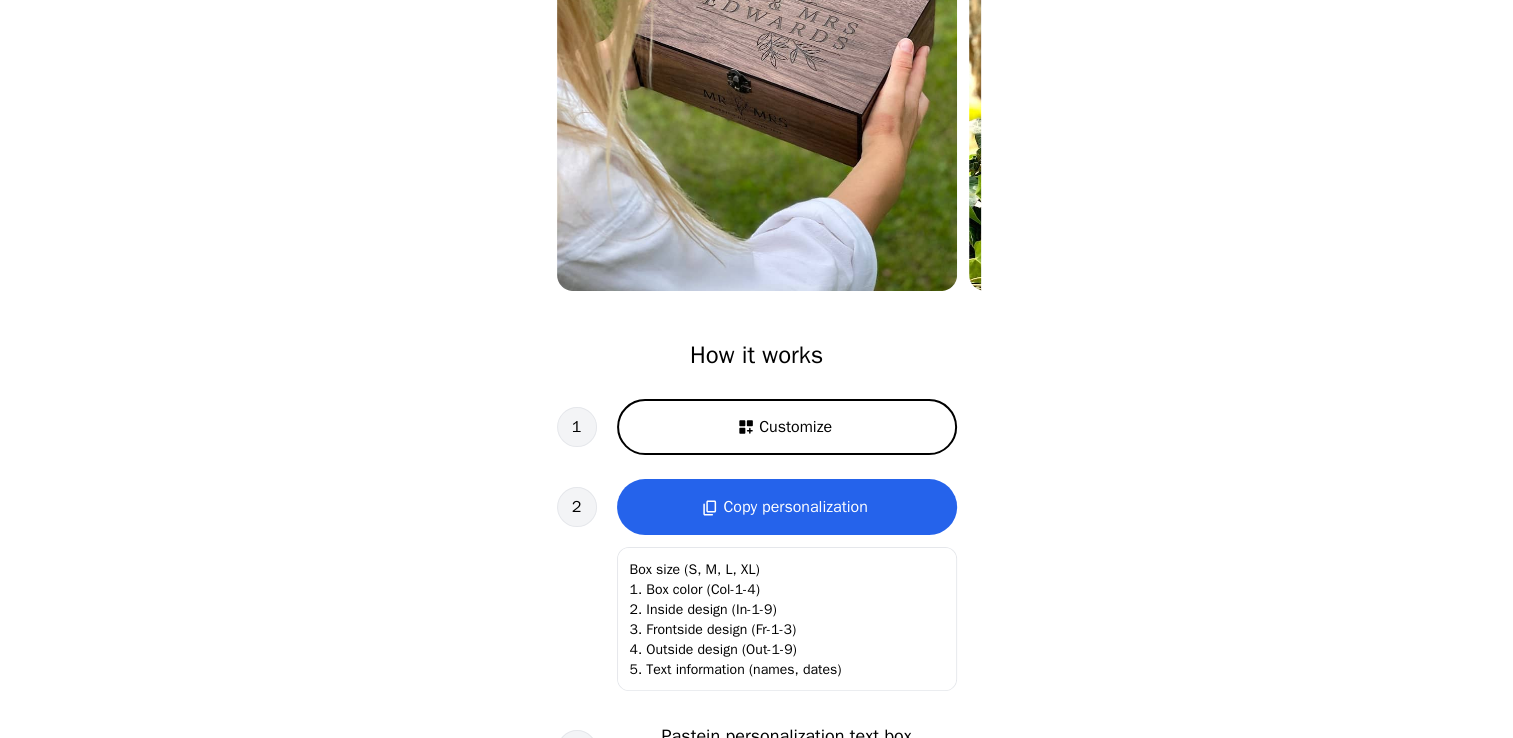 click on "Customize" at bounding box center (787, 427) 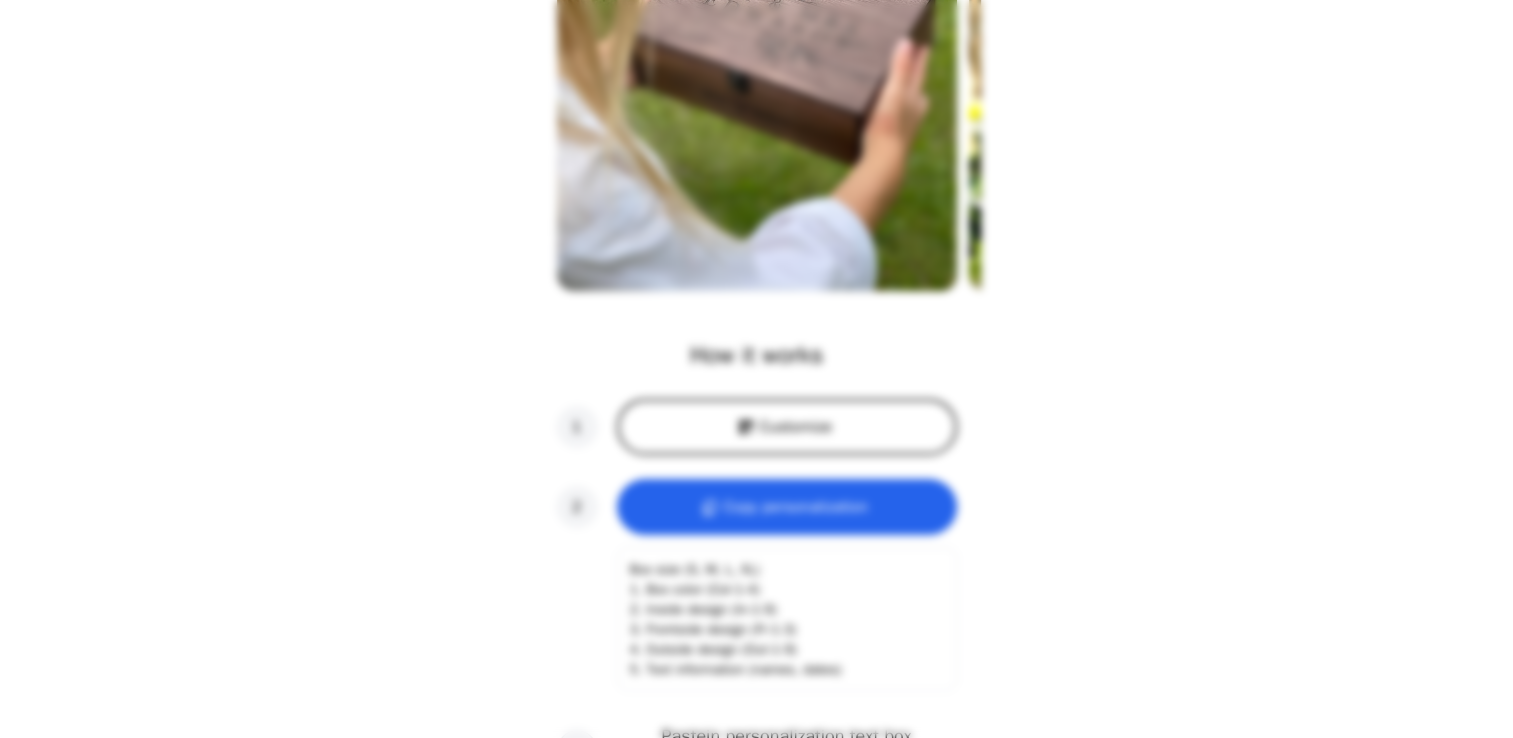 scroll, scrollTop: 0, scrollLeft: 256, axis: horizontal 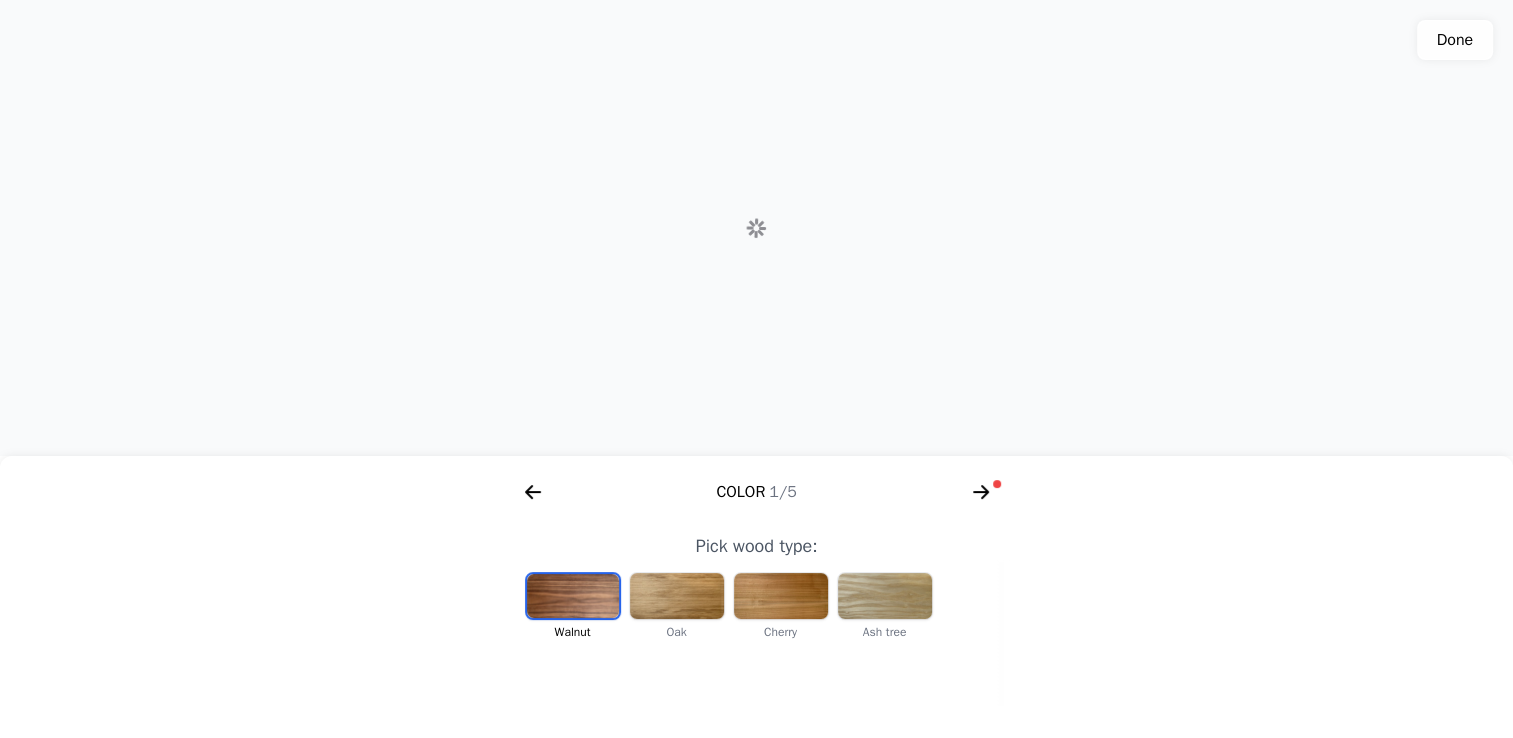 click at bounding box center [573, 596] 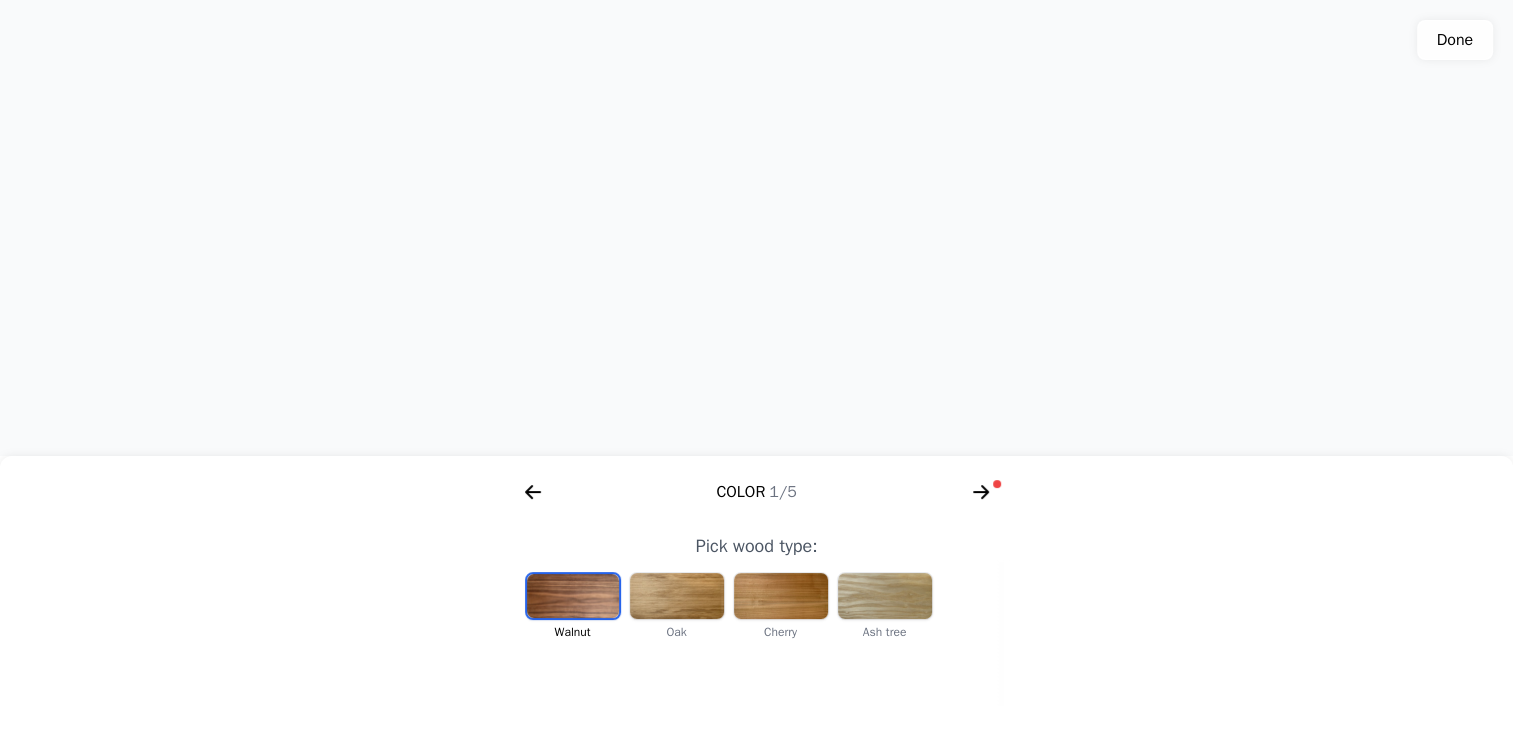 scroll, scrollTop: 0, scrollLeft: 412, axis: horizontal 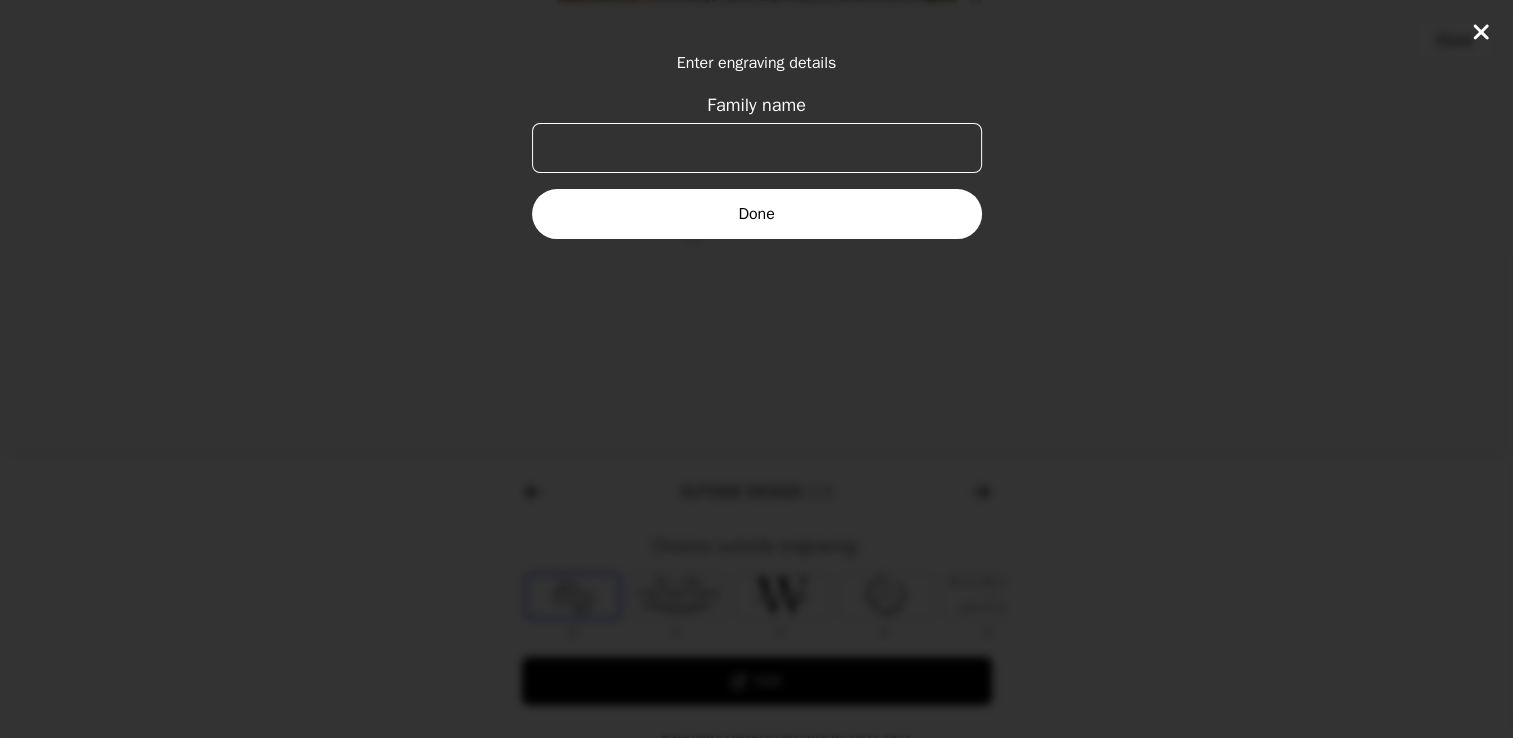 click on "Family name" at bounding box center [757, 148] 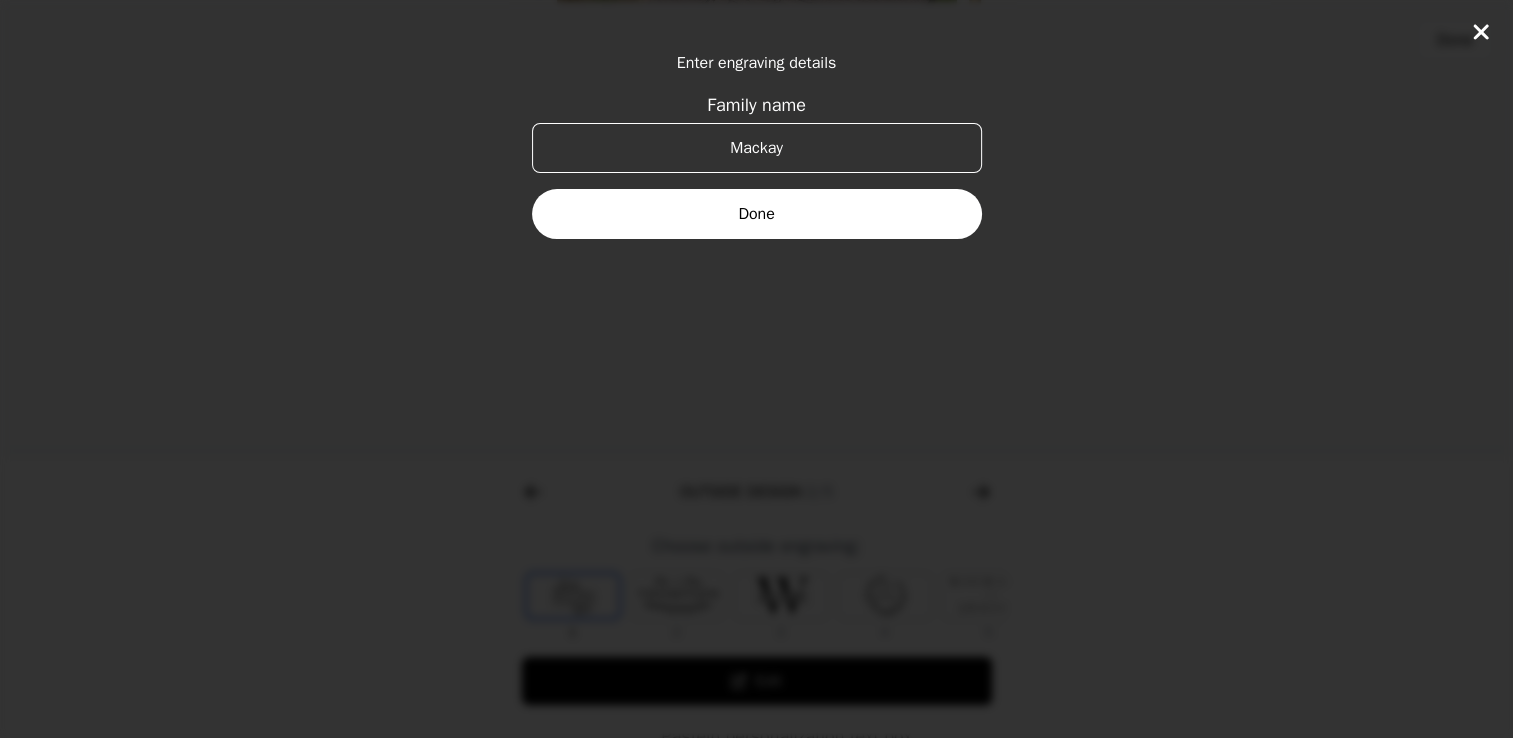 type on "Mackay" 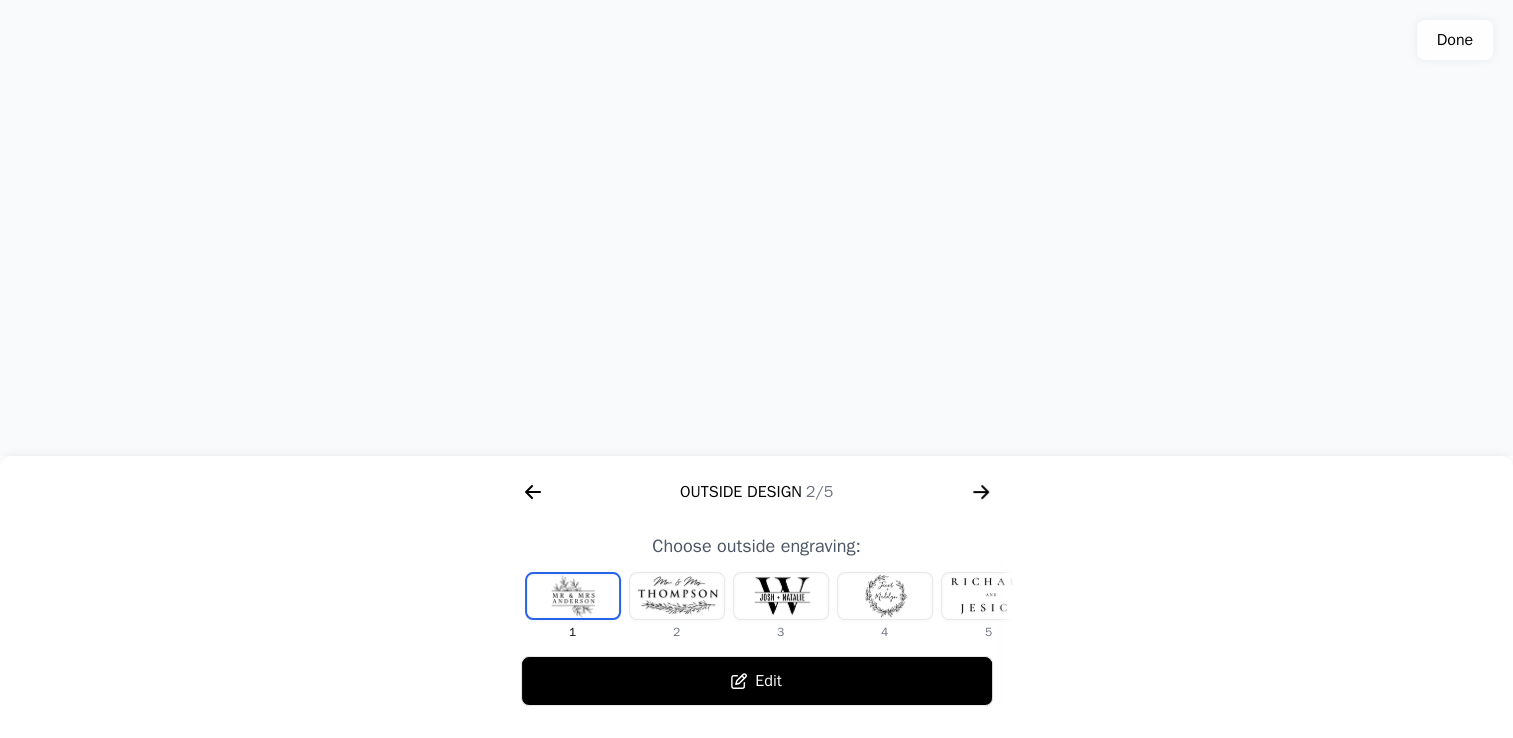 click at bounding box center (677, 596) 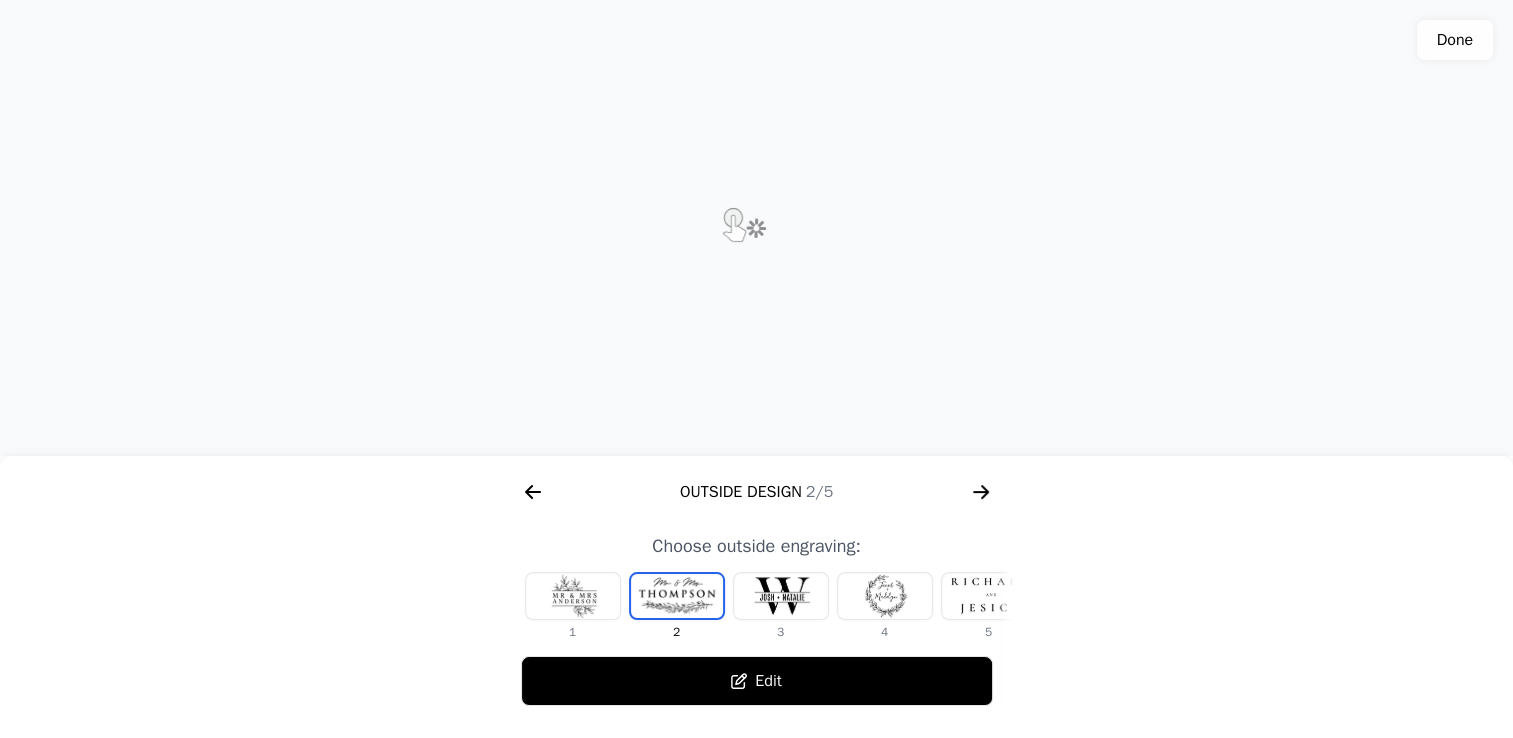 click 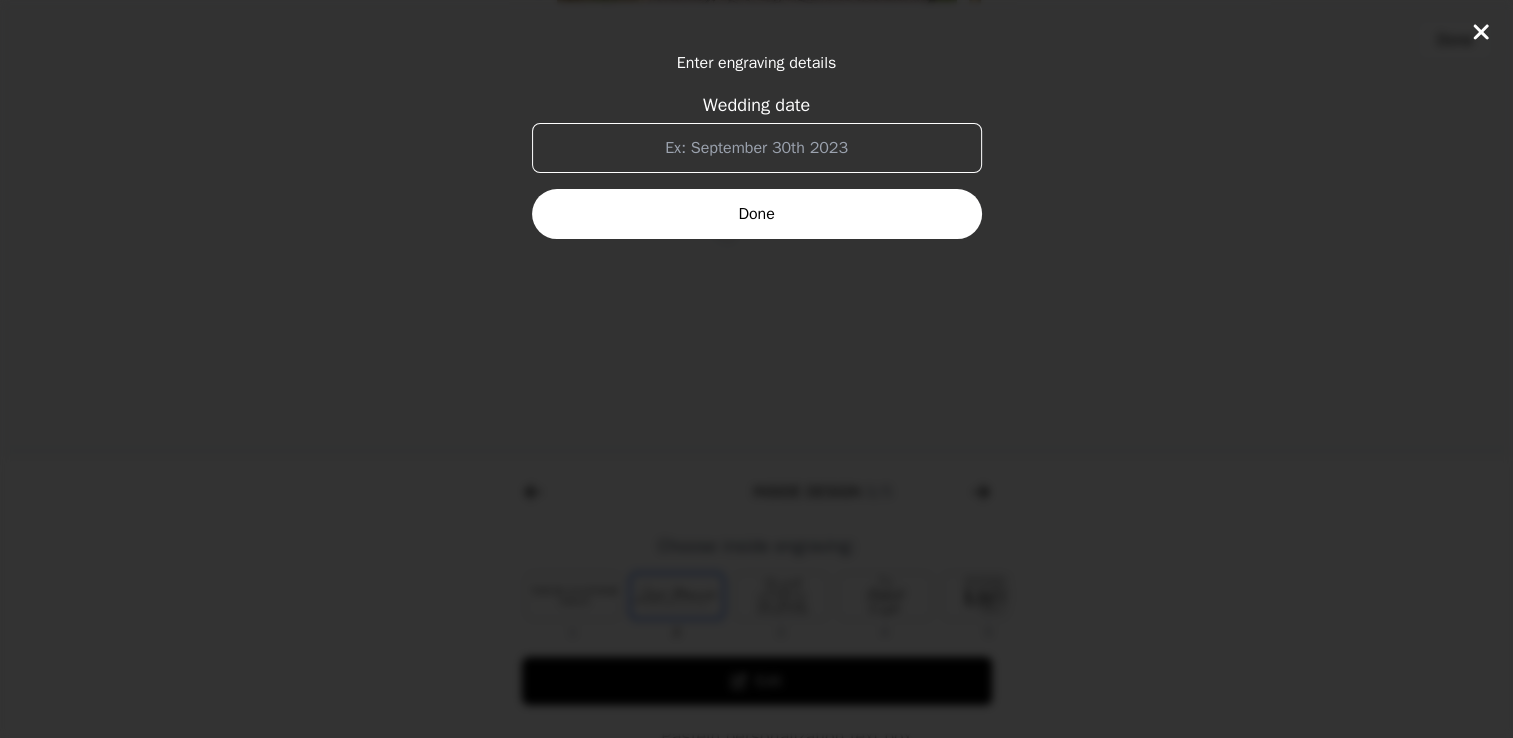 scroll, scrollTop: 0, scrollLeft: 1280, axis: horizontal 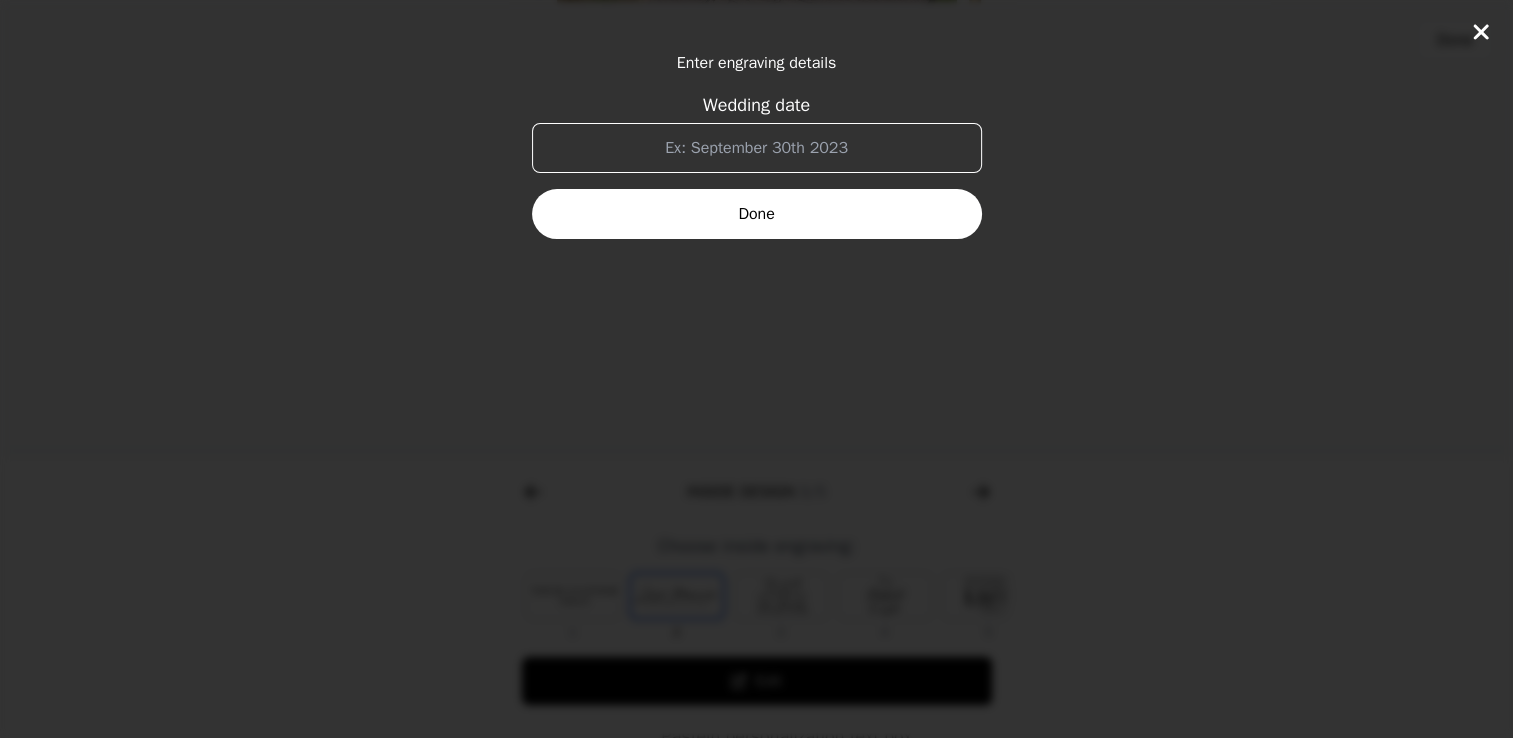 click on "Wedding date" at bounding box center (757, 148) 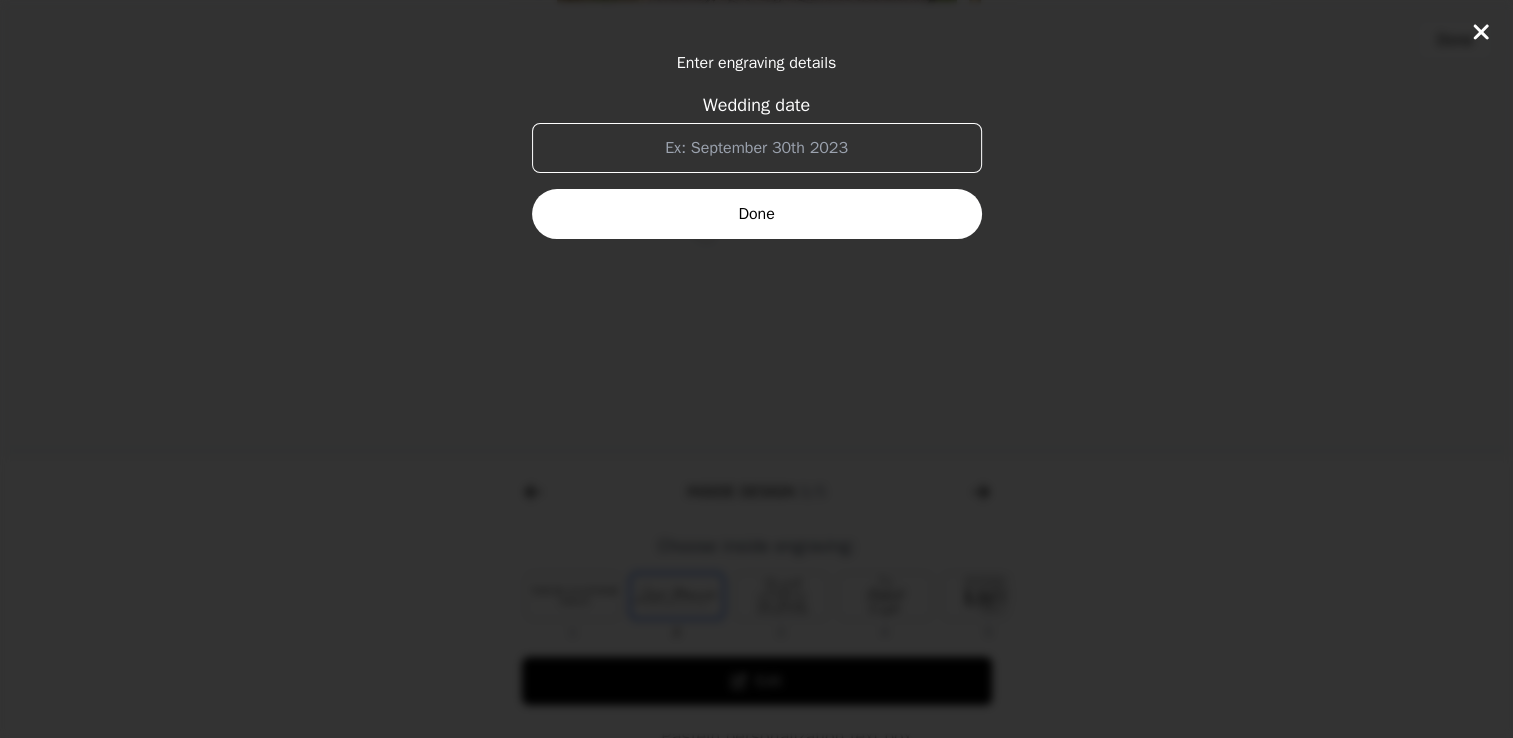 drag, startPoint x: 899, startPoint y: 154, endPoint x: 602, endPoint y: 181, distance: 298.22476 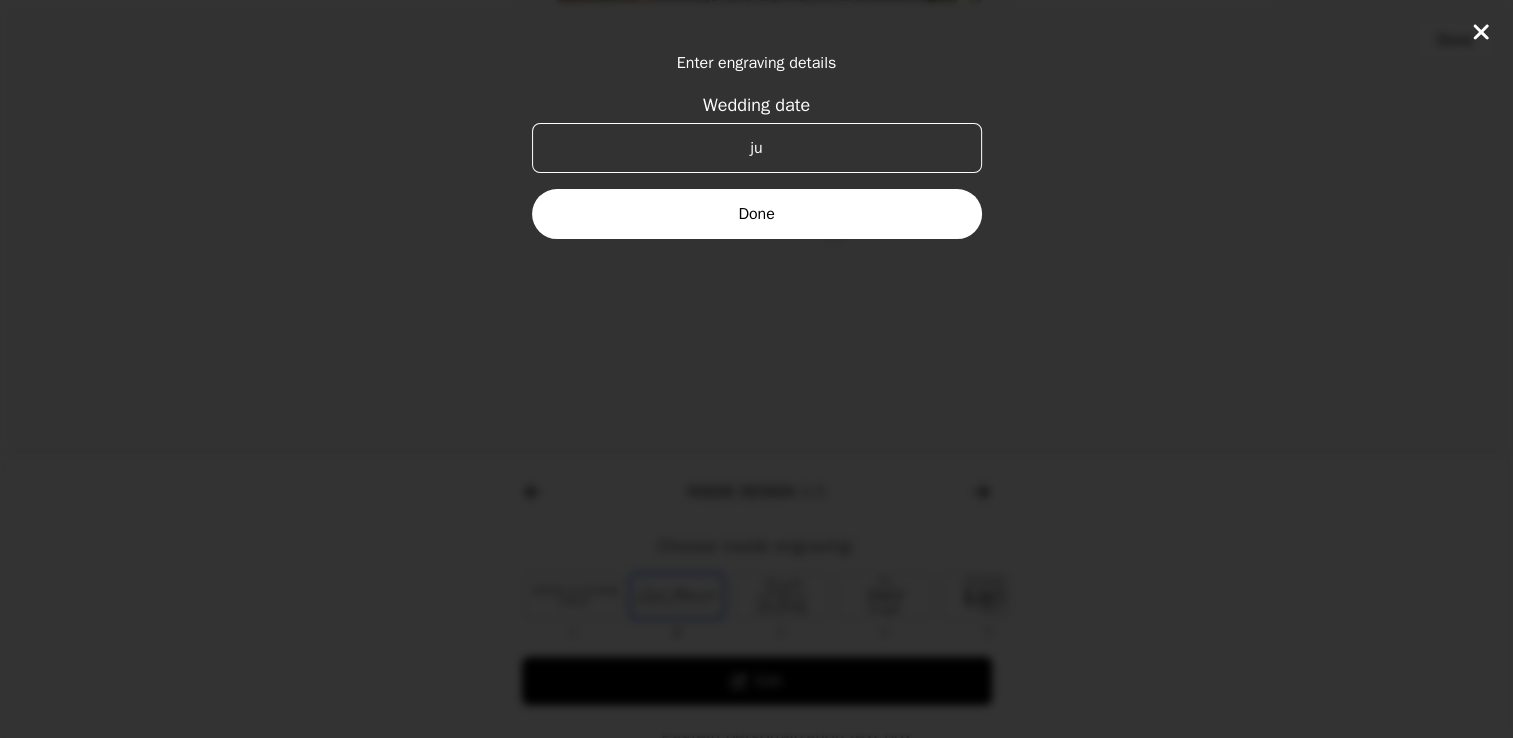 type on "j" 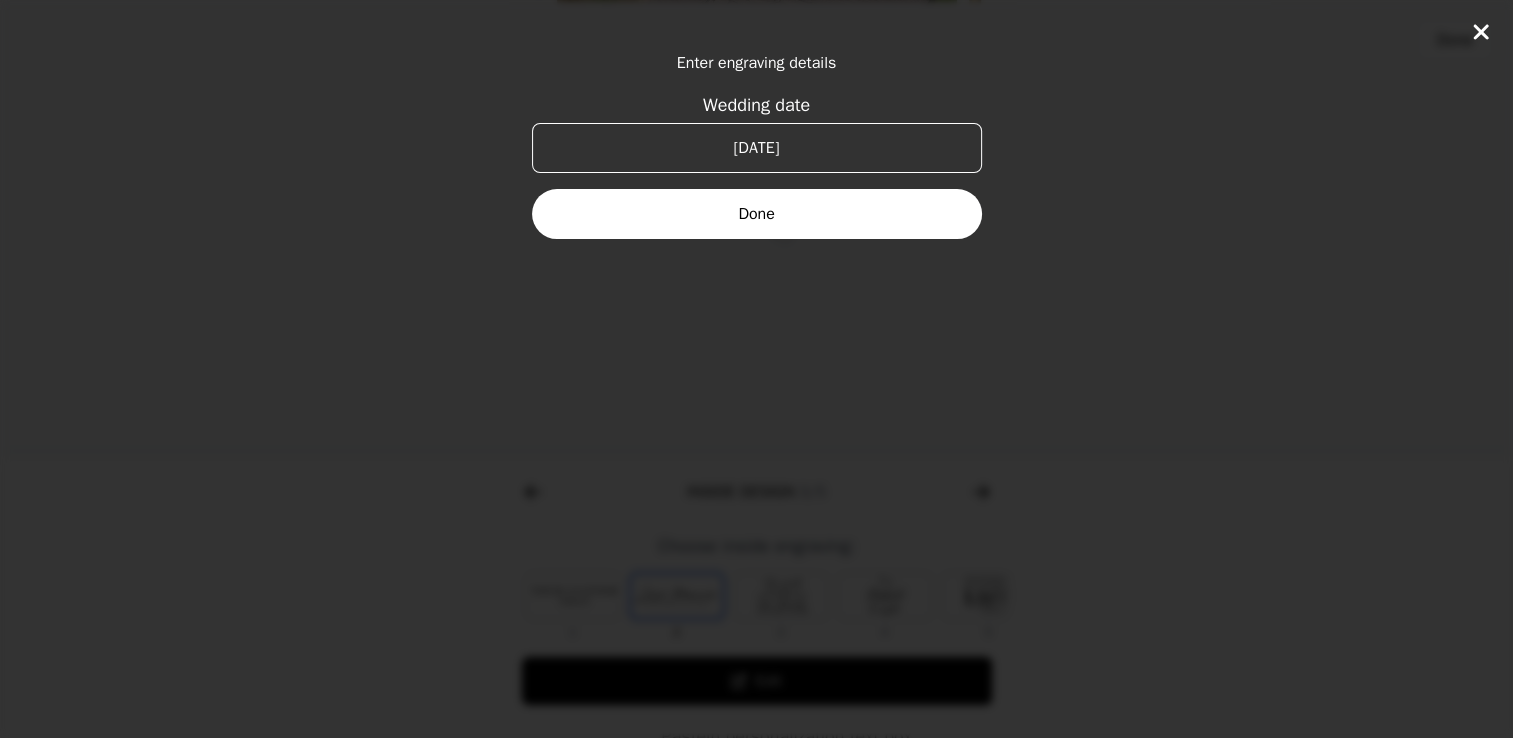 type on "[DATE]" 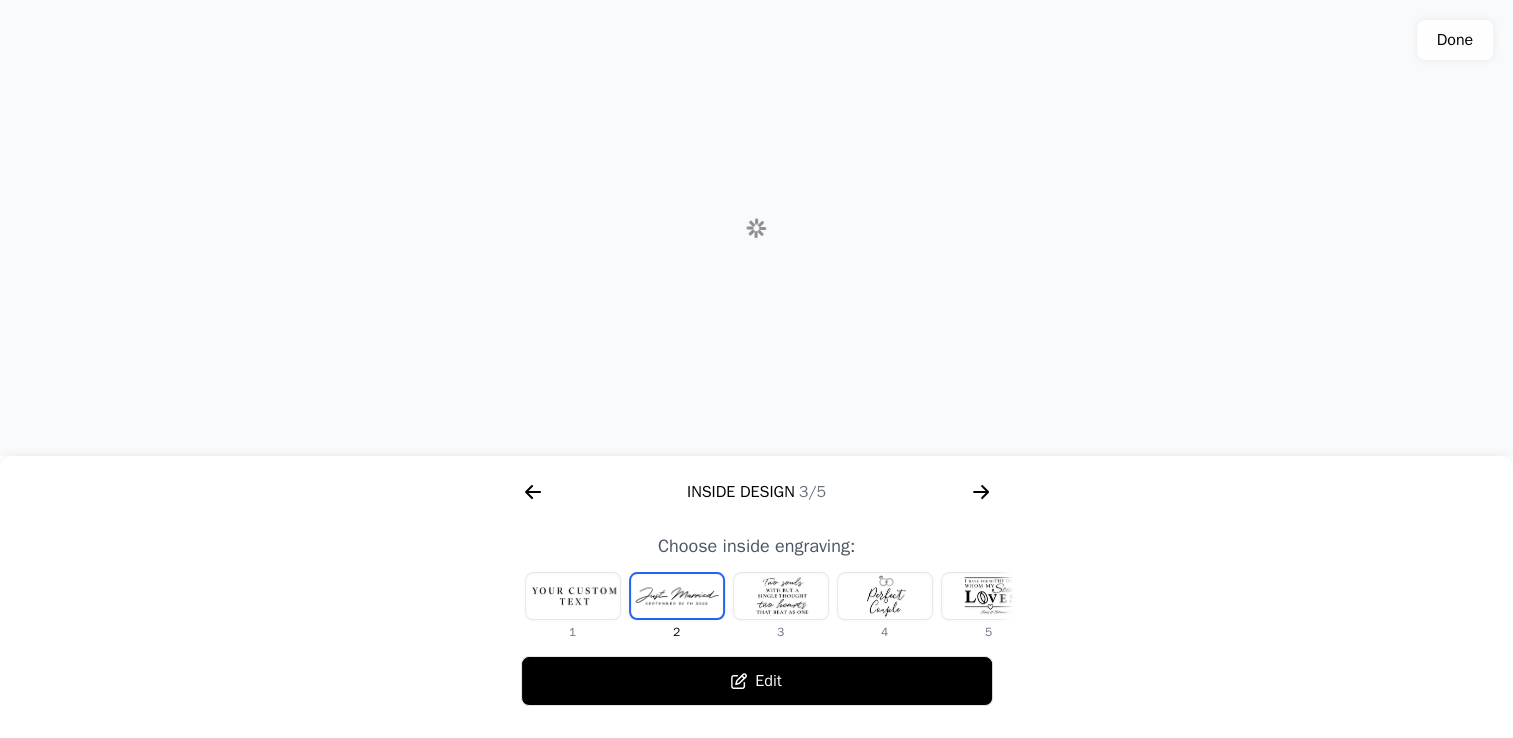 click 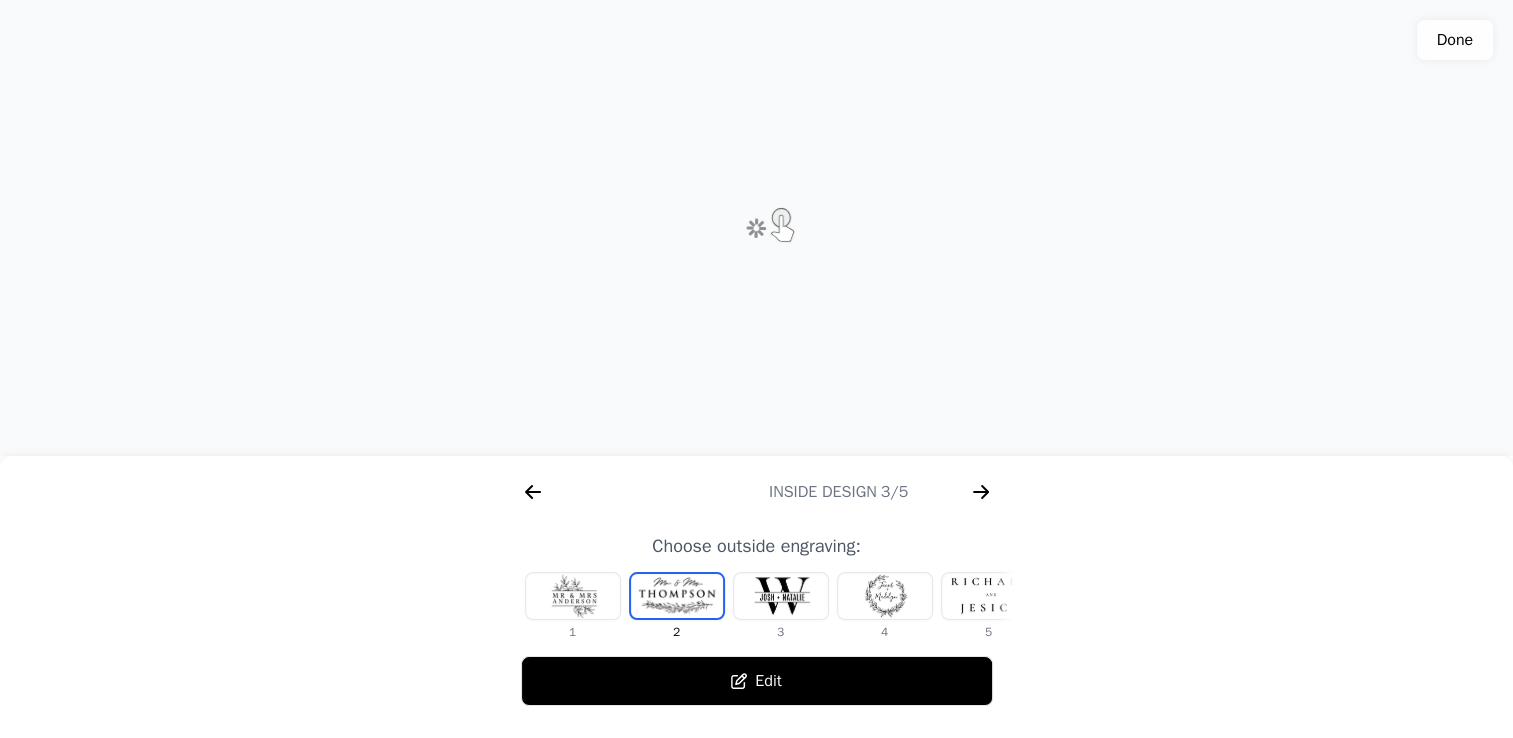 scroll, scrollTop: 0, scrollLeft: 768, axis: horizontal 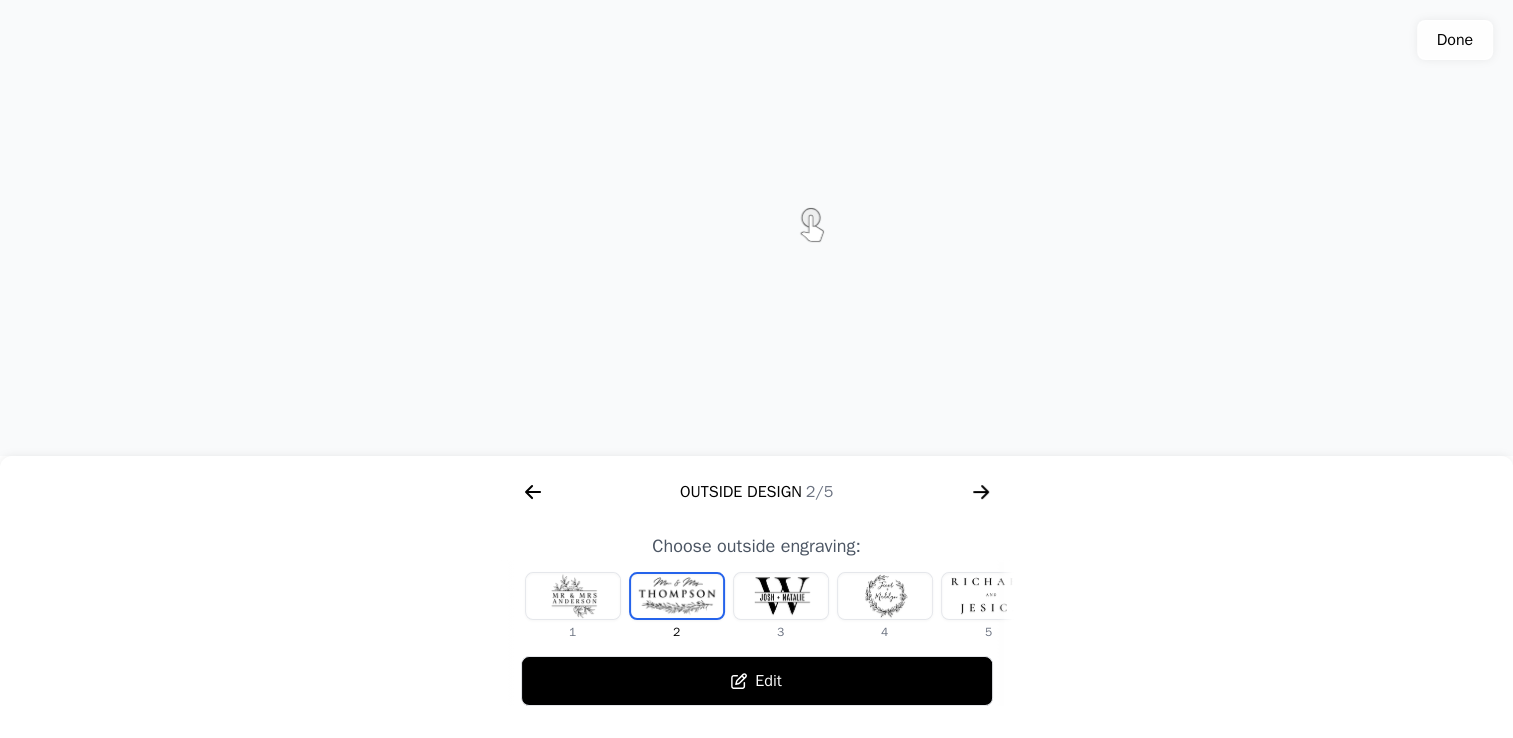 click at bounding box center [781, 596] 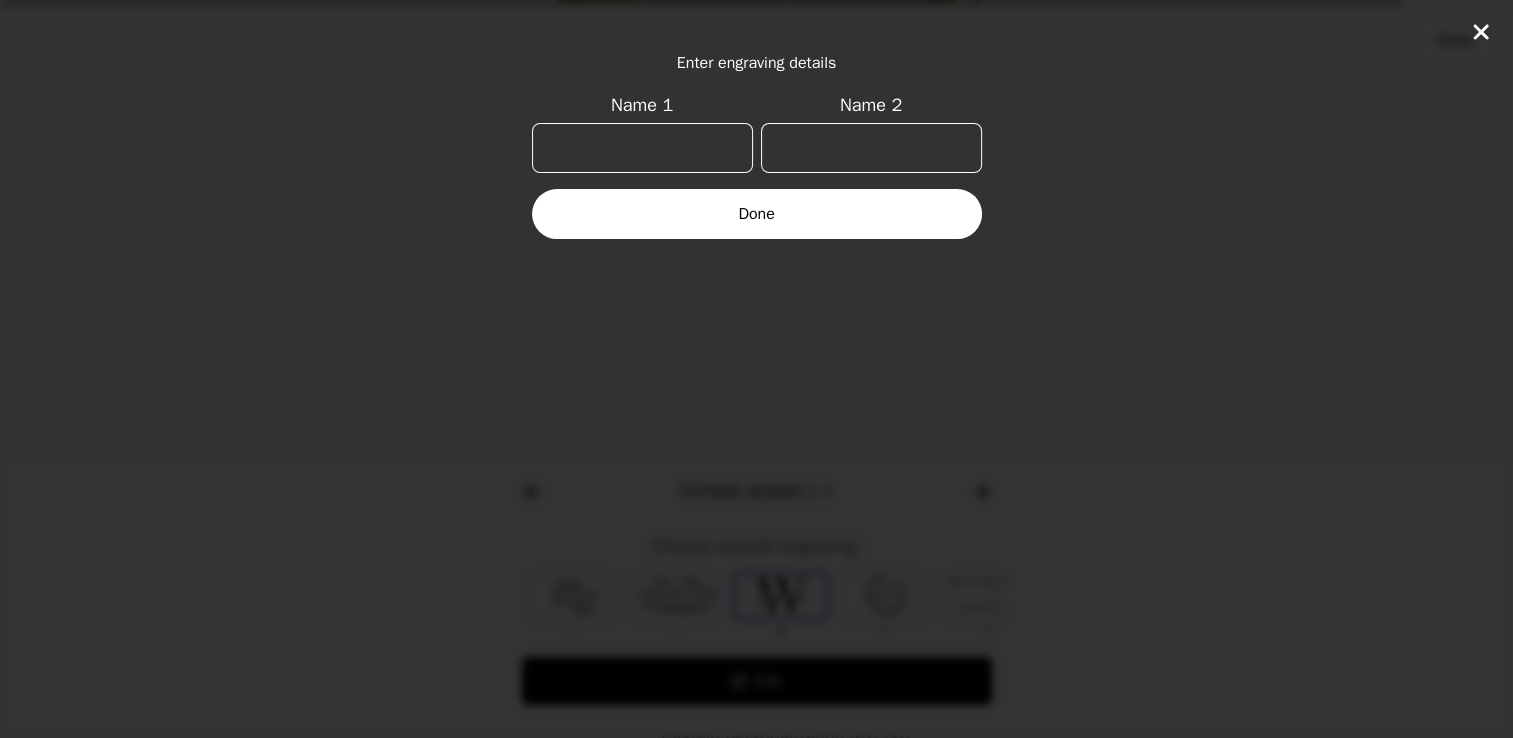 click 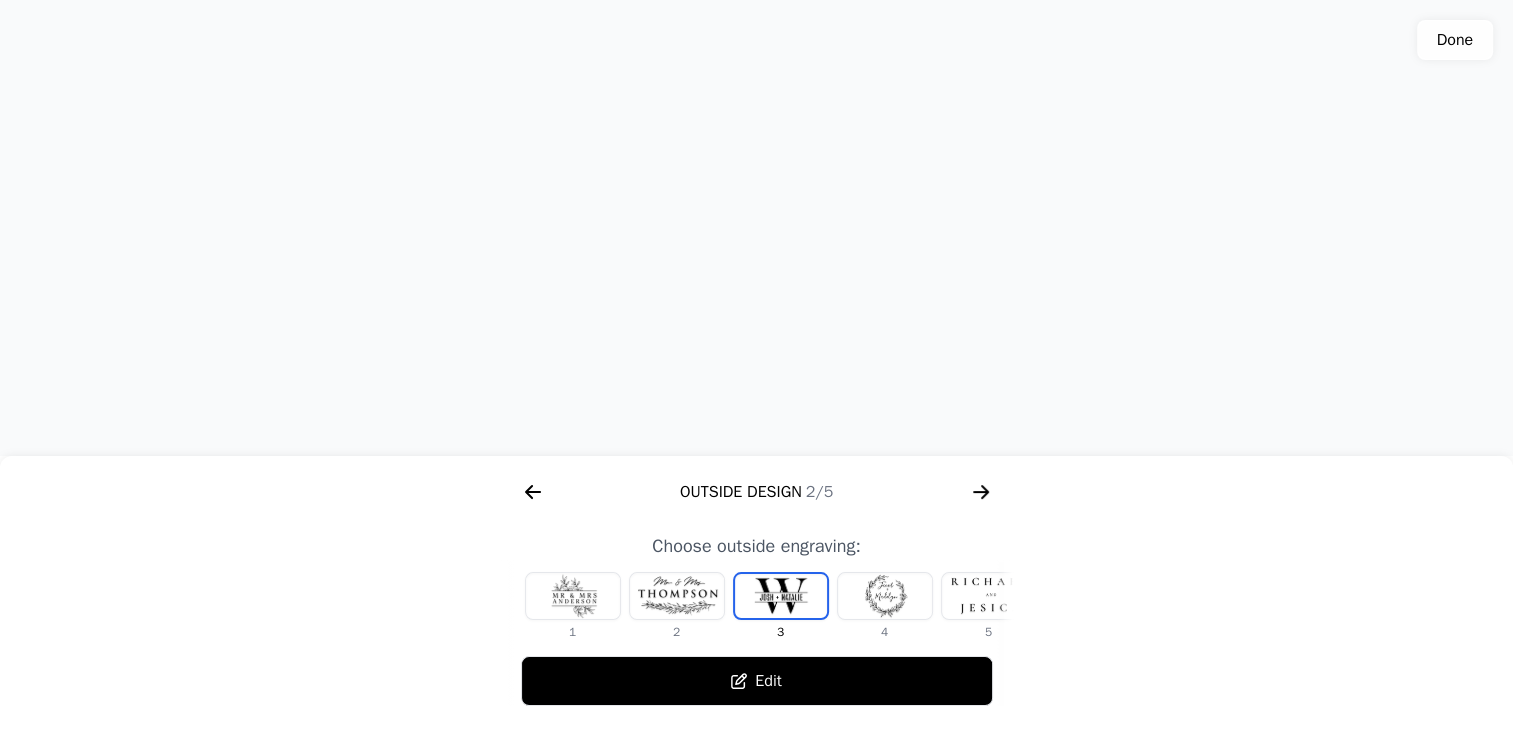 scroll, scrollTop: 0, scrollLeft: 24, axis: horizontal 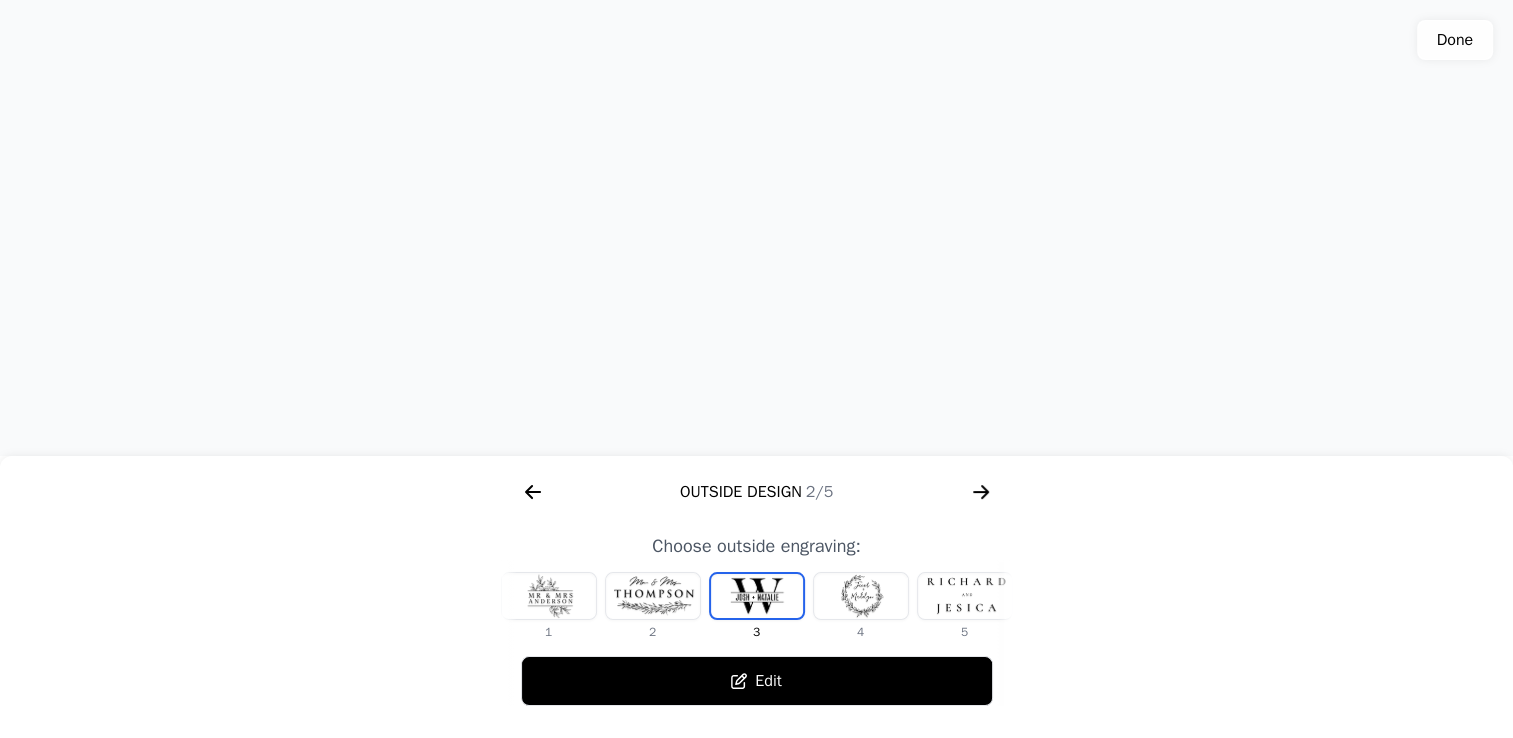 click at bounding box center (965, 596) 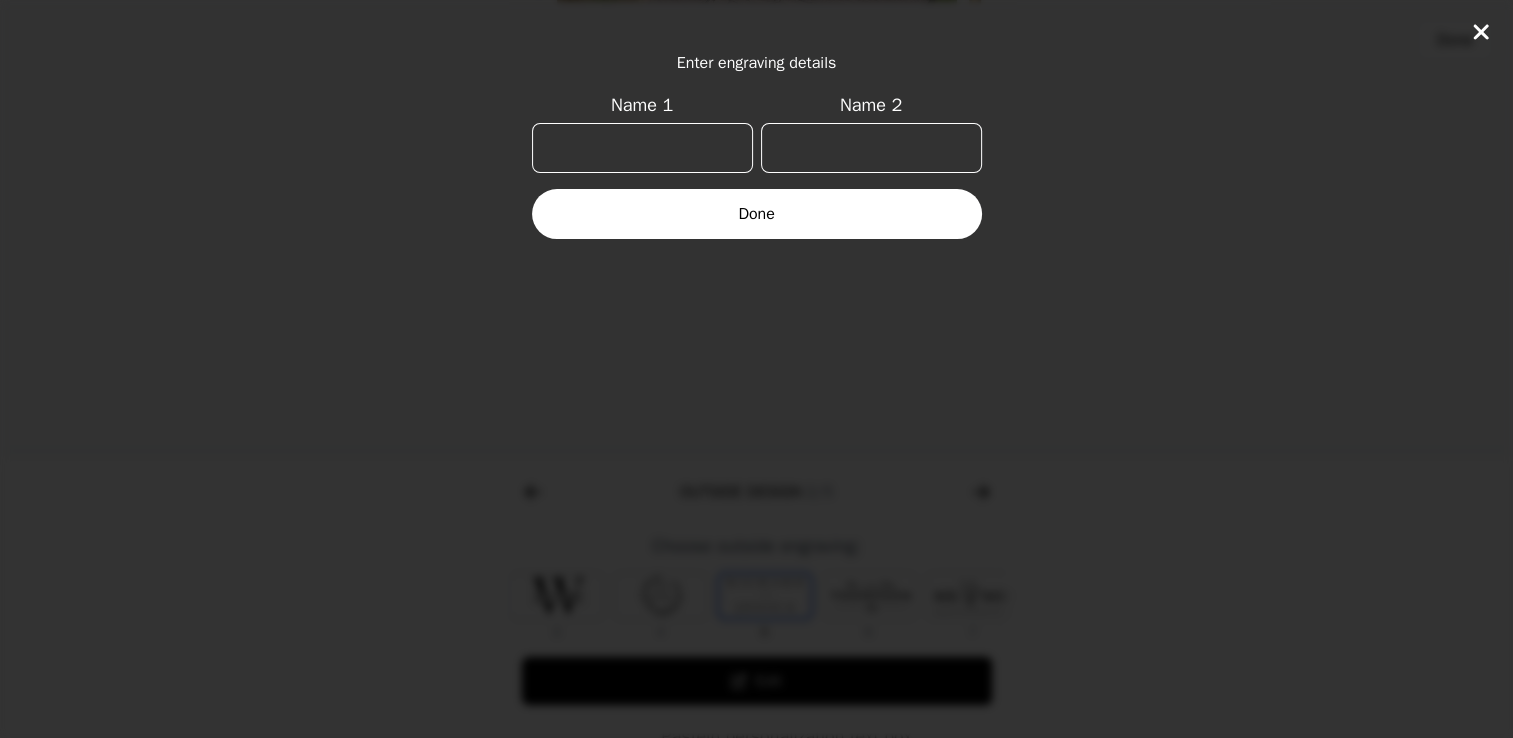 scroll, scrollTop: 0, scrollLeft: 232, axis: horizontal 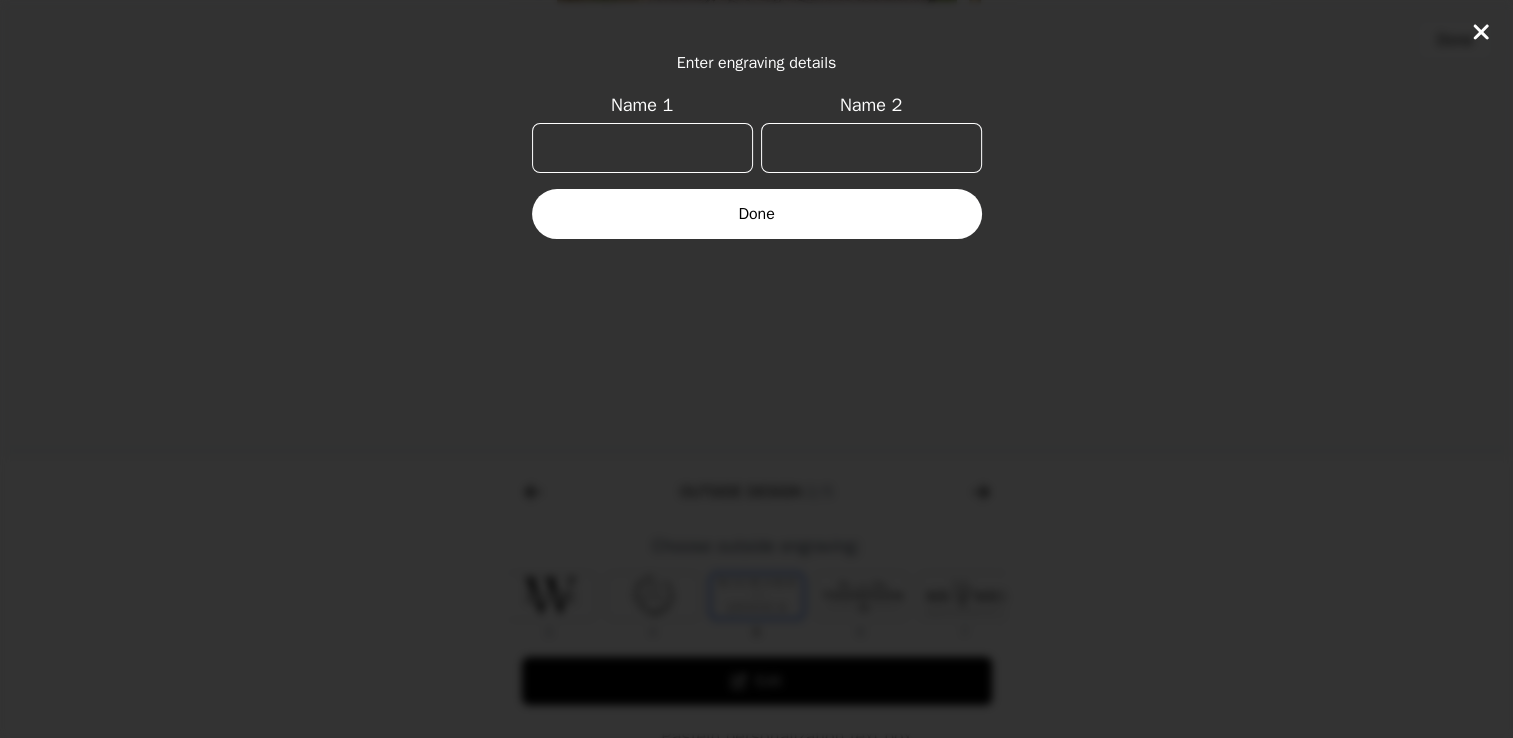click 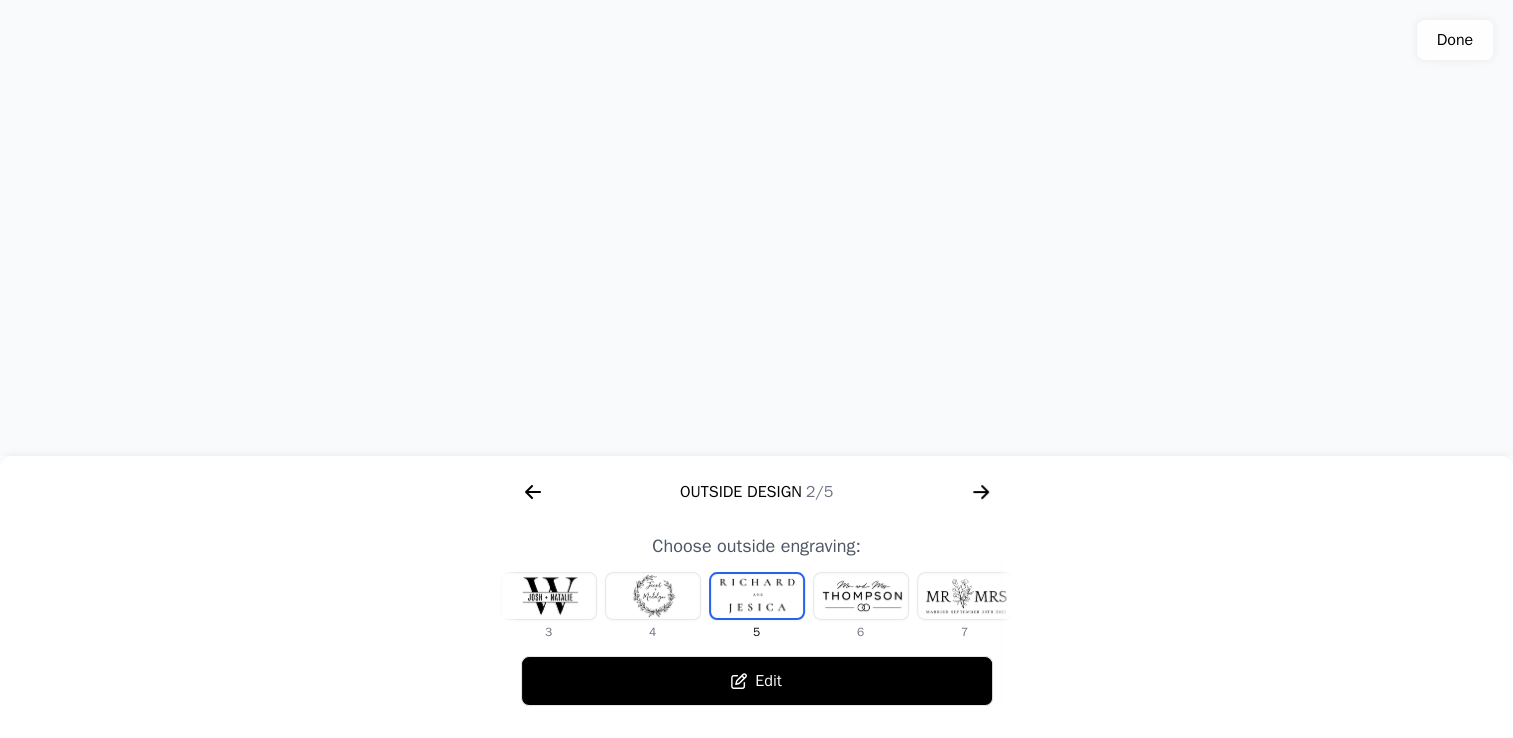 click at bounding box center (861, 596) 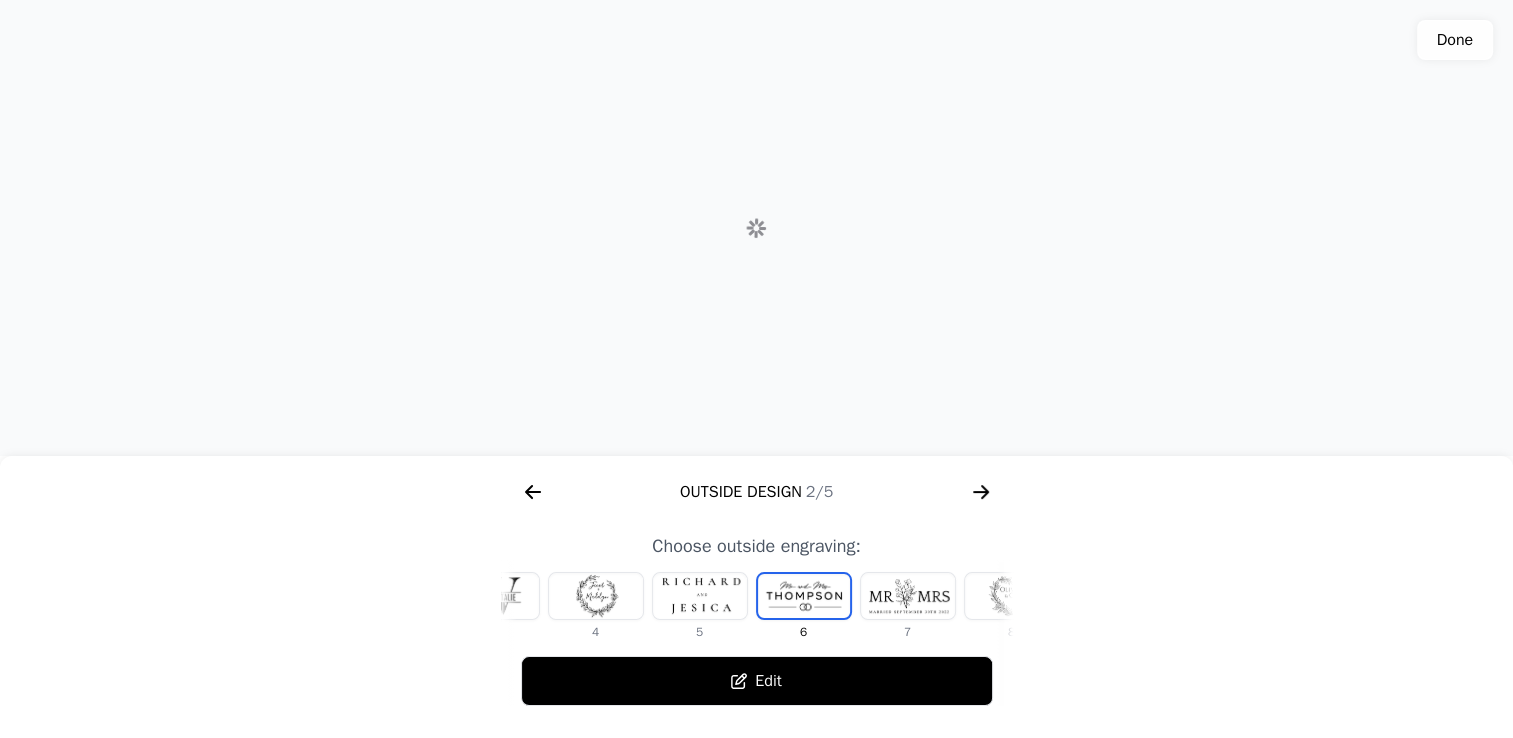 scroll, scrollTop: 0, scrollLeft: 336, axis: horizontal 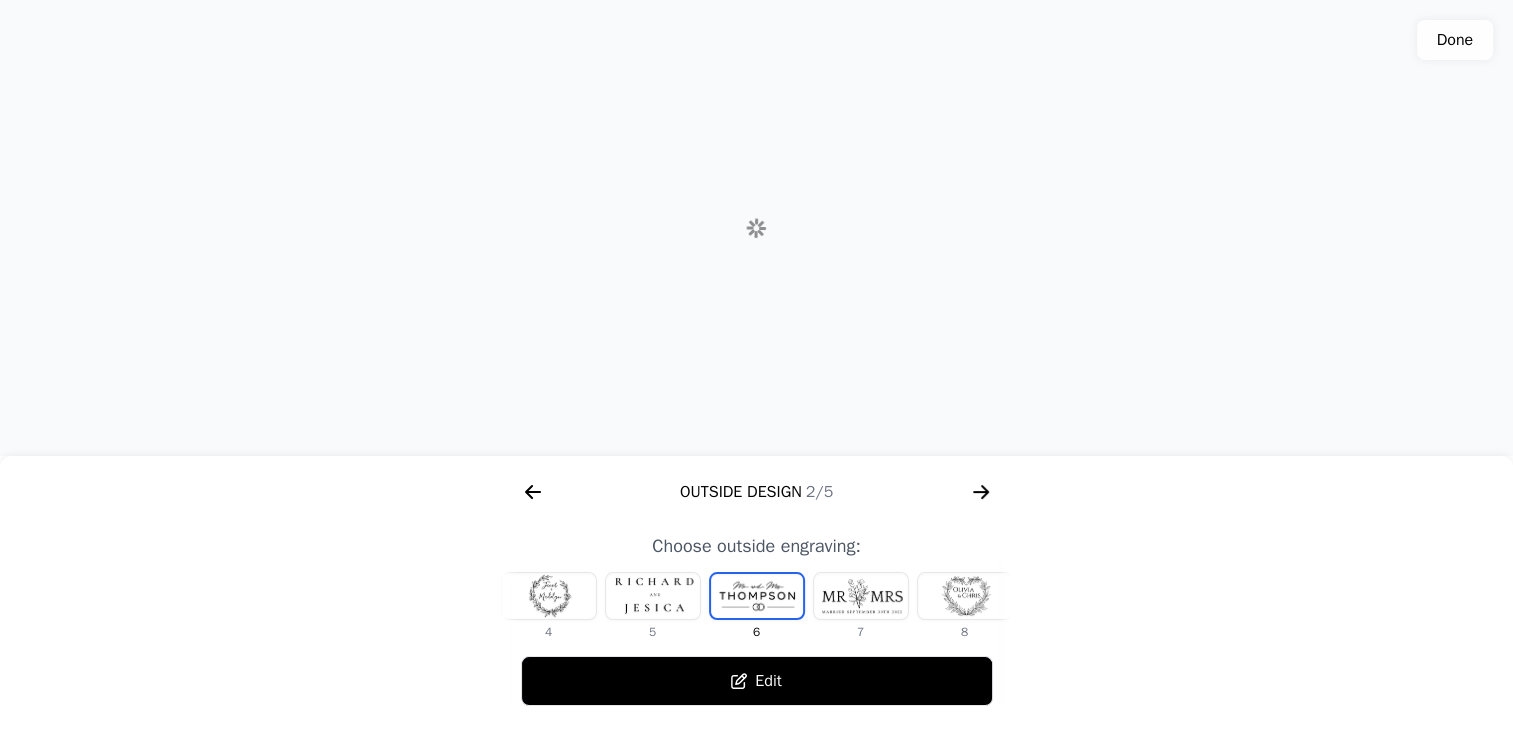 click at bounding box center [861, 596] 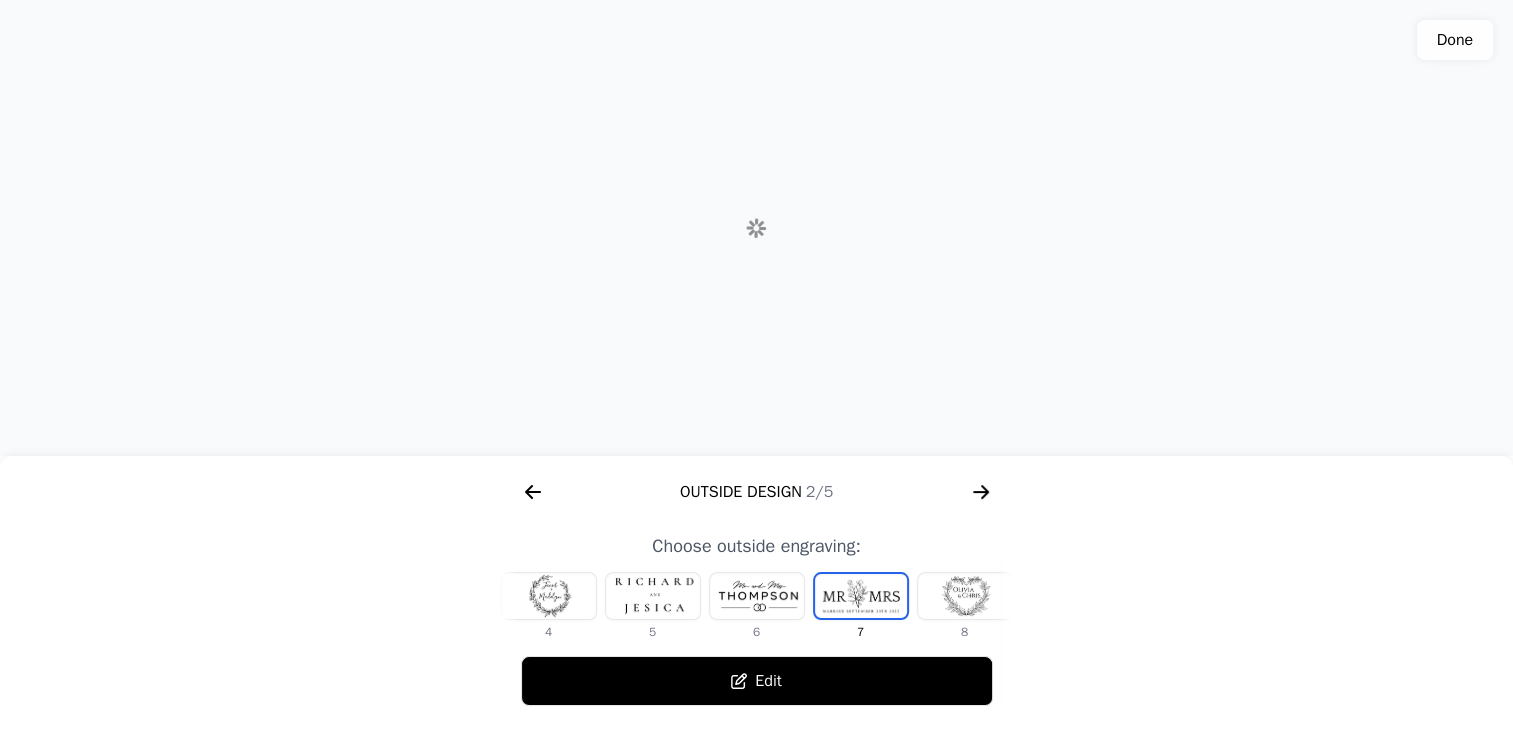 scroll, scrollTop: 0, scrollLeft: 372, axis: horizontal 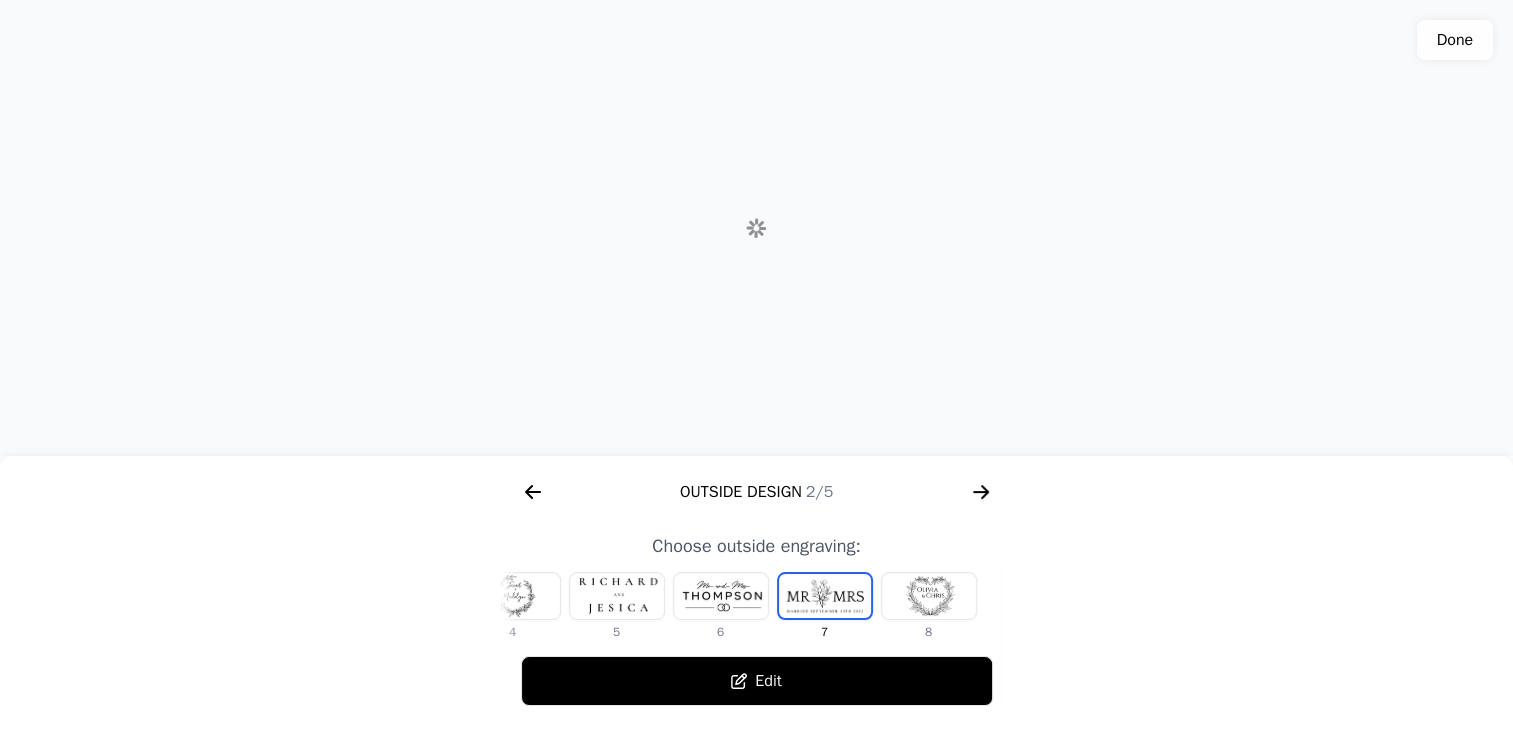 click at bounding box center (929, 596) 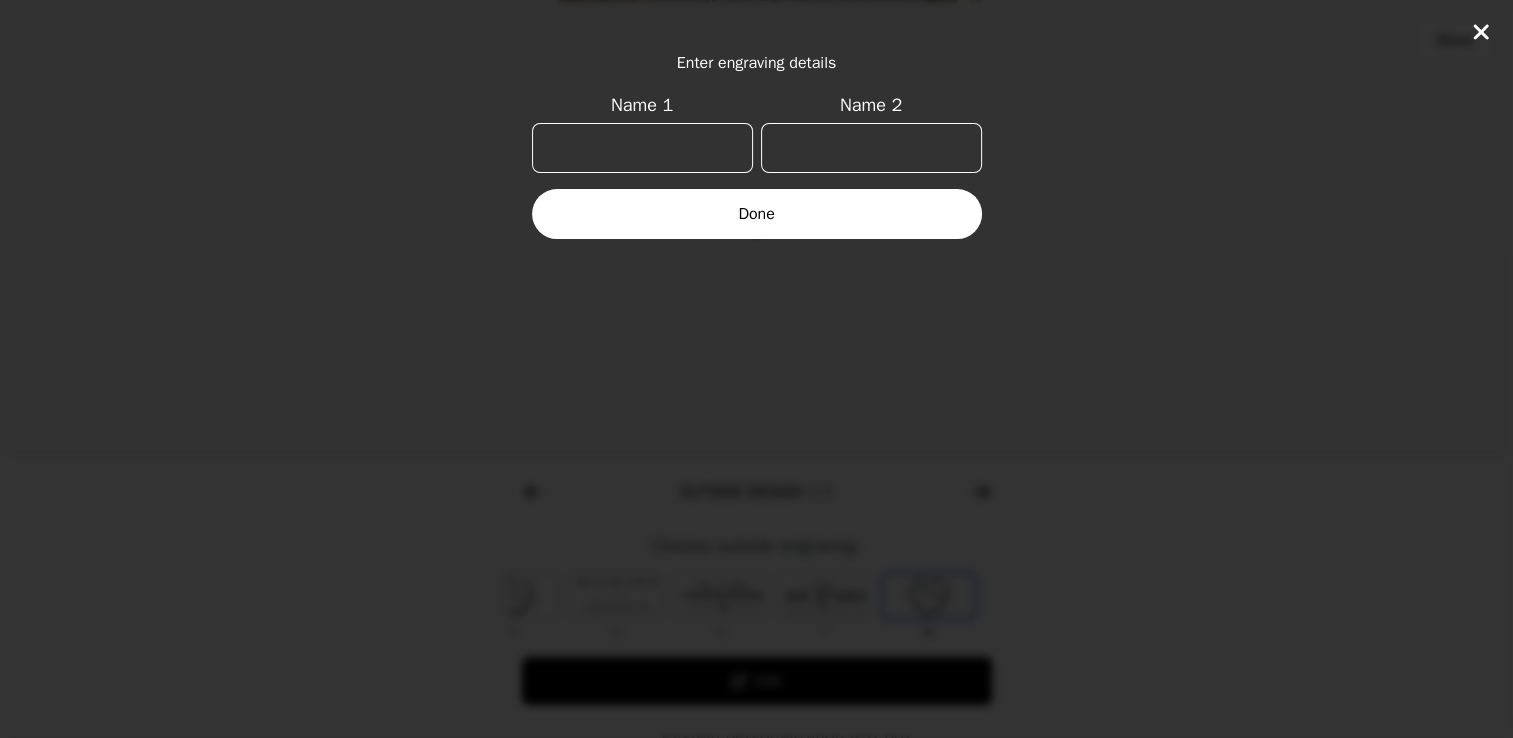 click 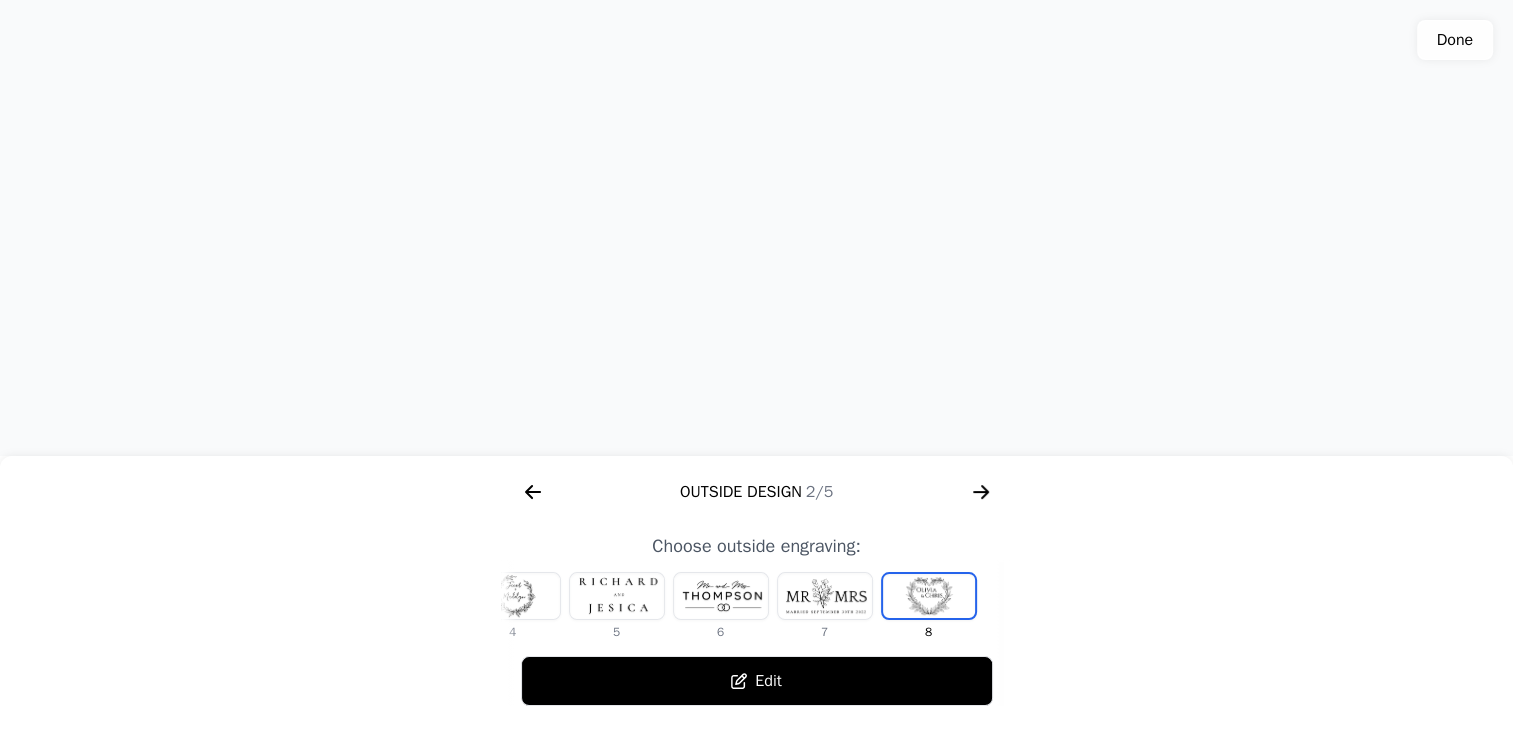 click on "1 2 3 4 5 6 7 8" 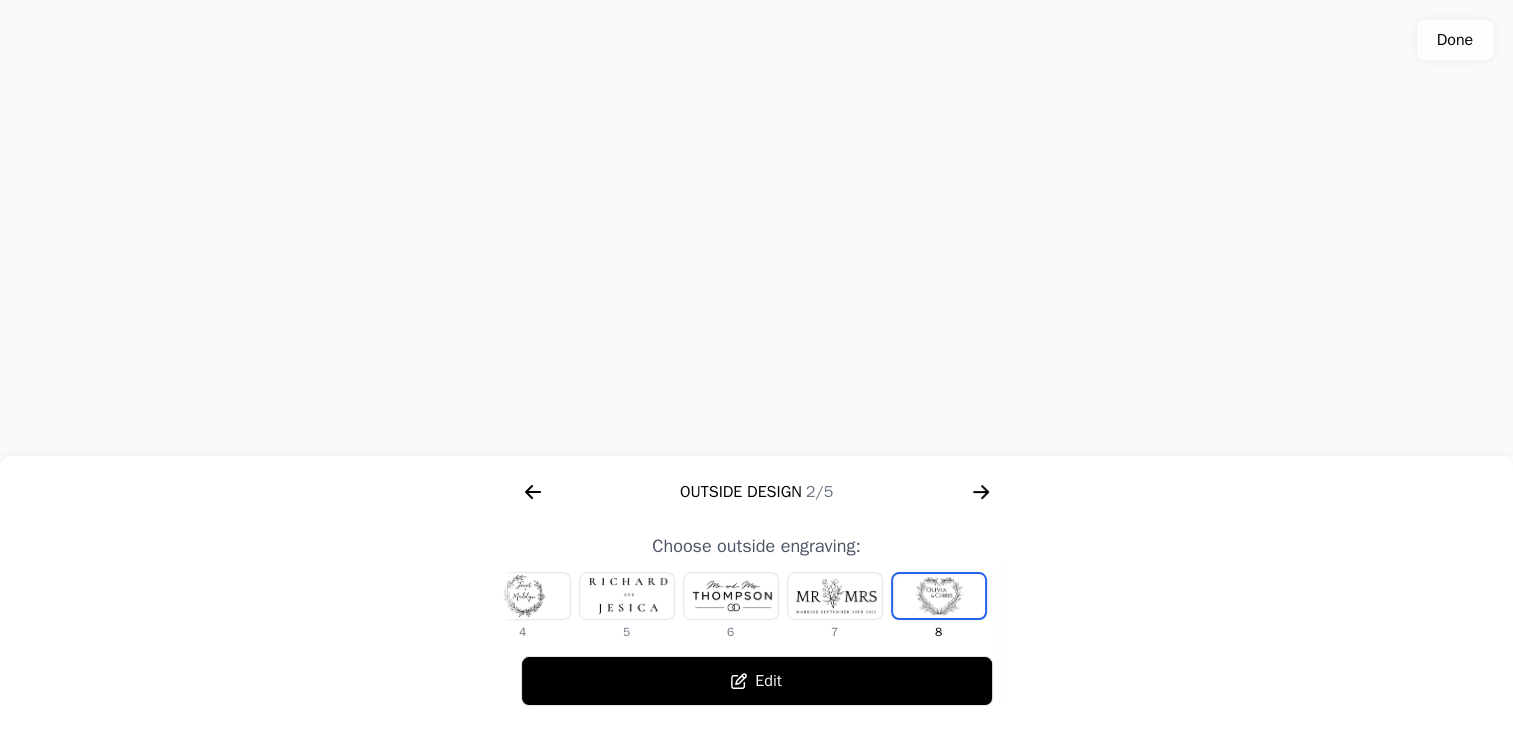 scroll, scrollTop: 0, scrollLeft: 372, axis: horizontal 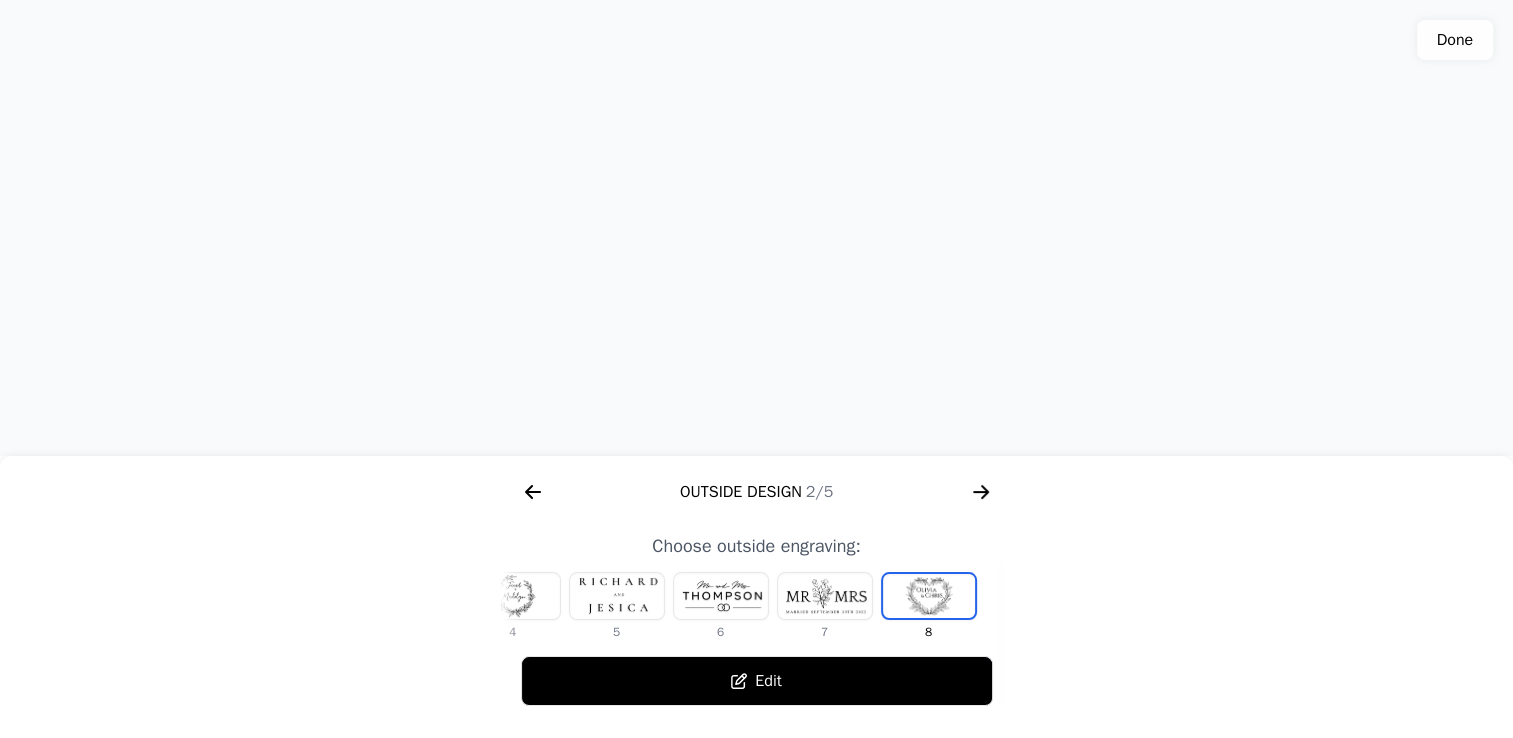 click at bounding box center [825, 596] 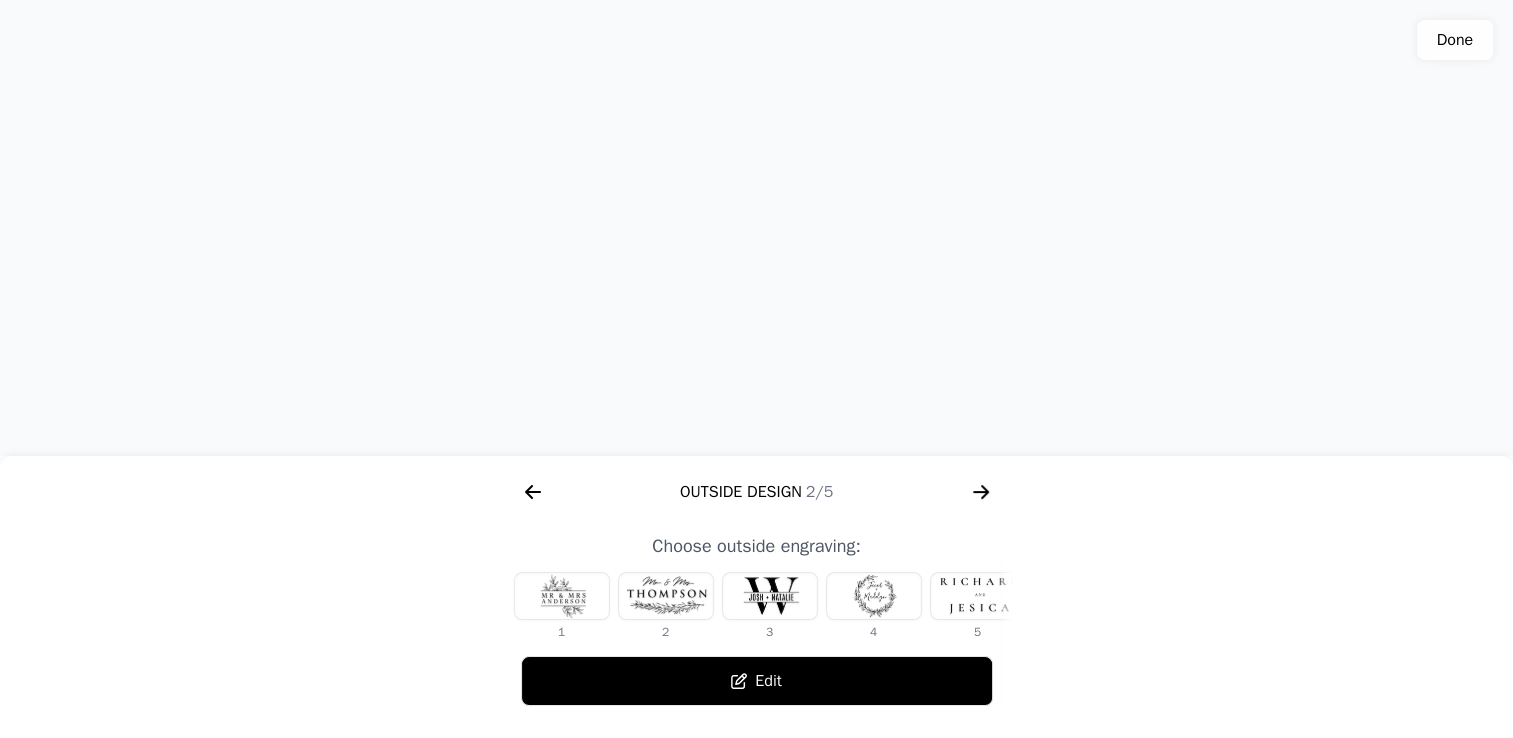 scroll, scrollTop: 0, scrollLeft: 0, axis: both 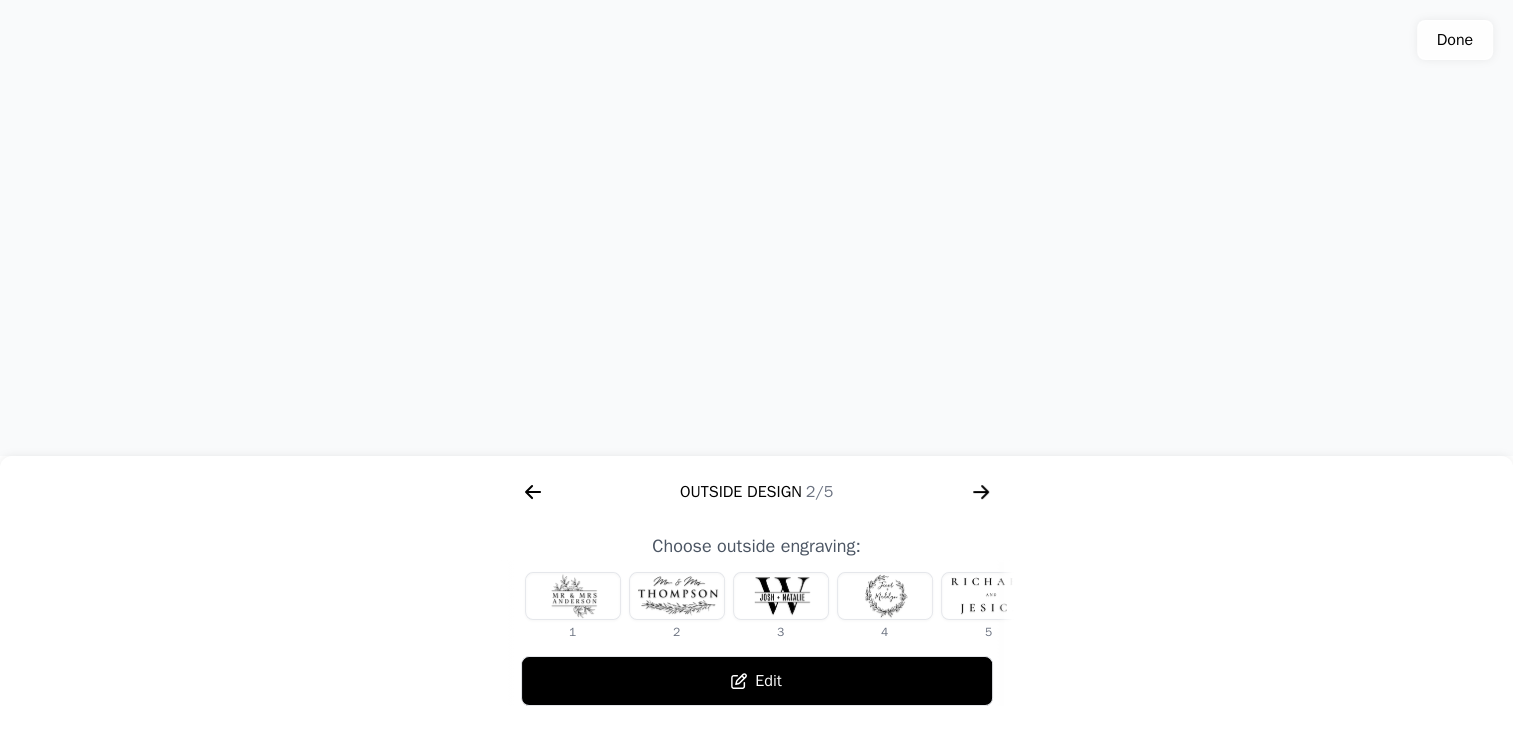 click at bounding box center [573, 596] 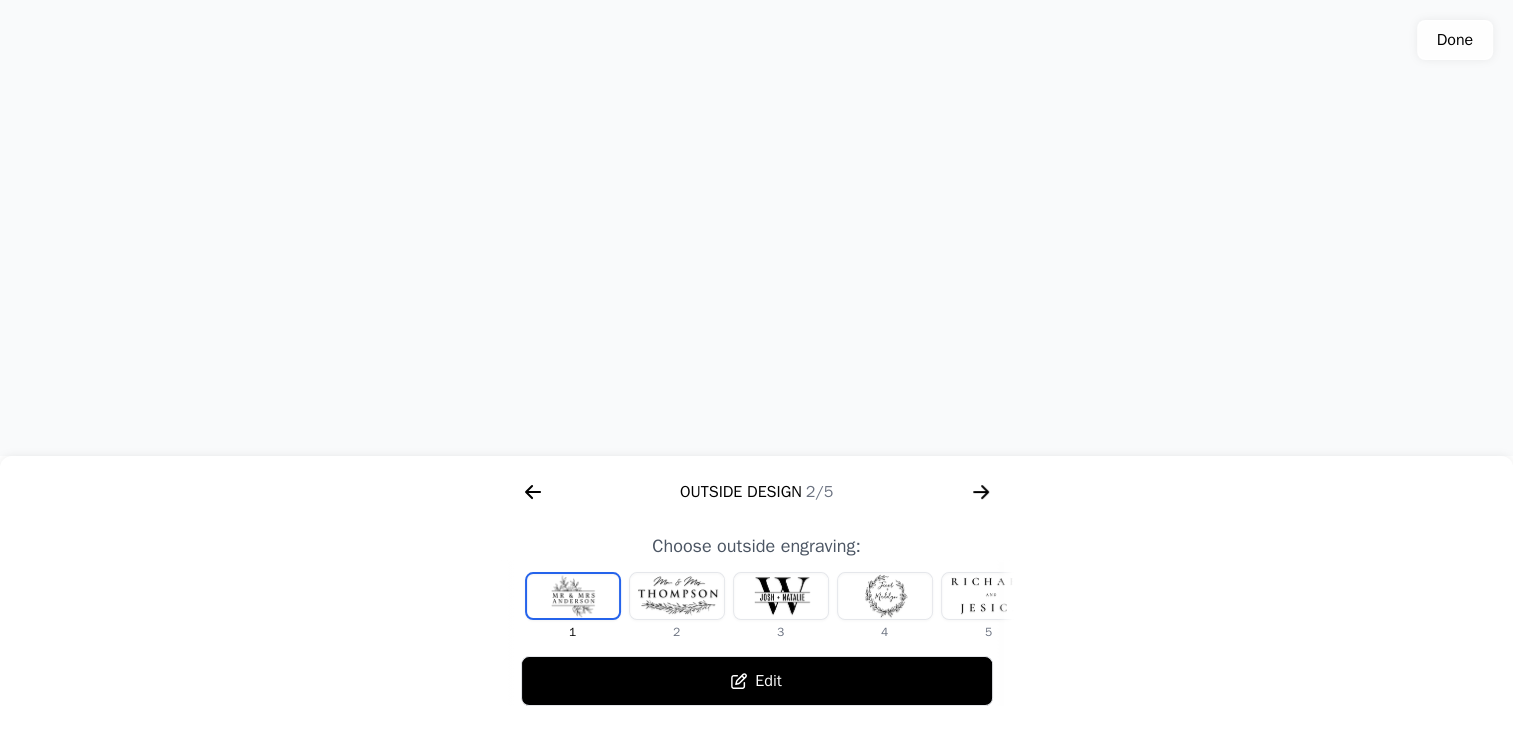 click 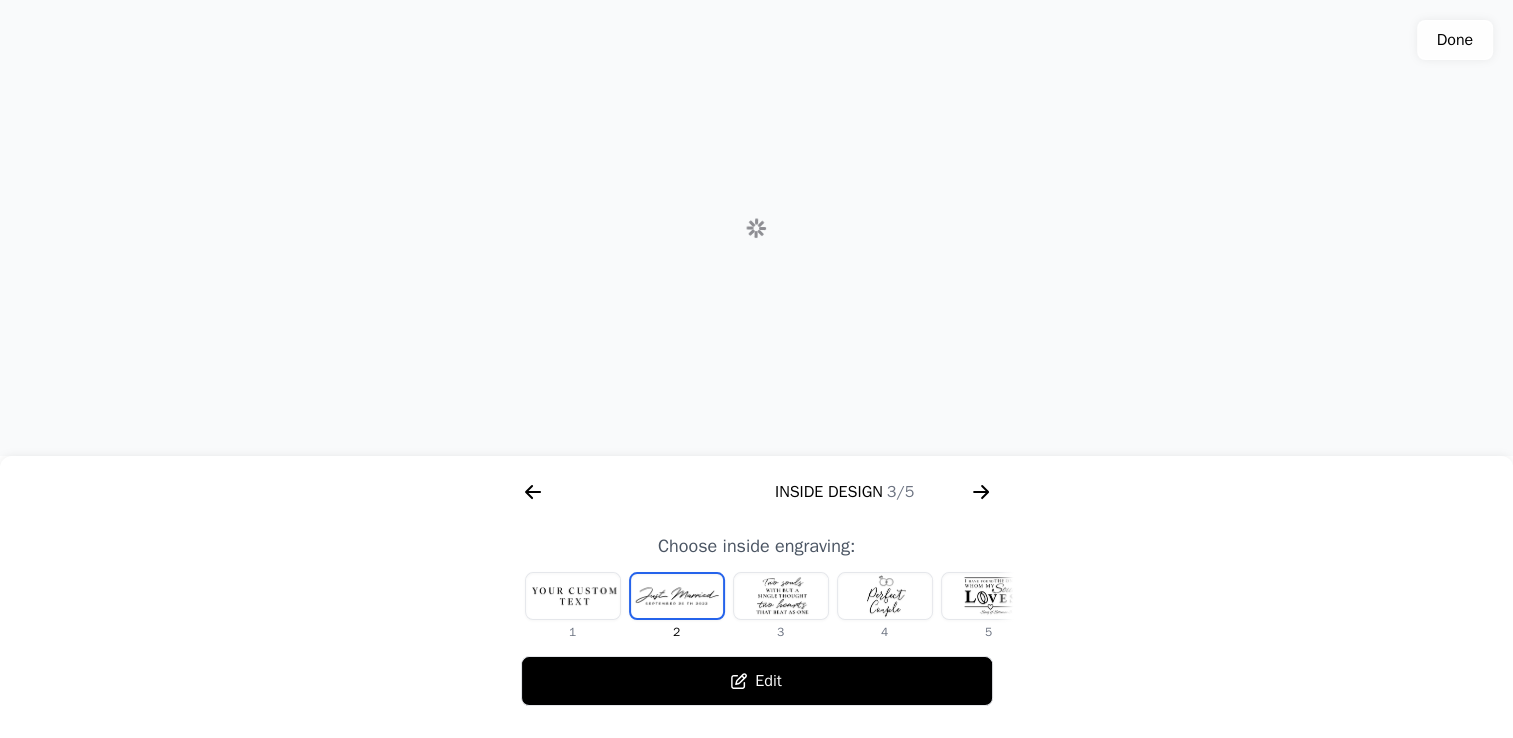 scroll, scrollTop: 0, scrollLeft: 1280, axis: horizontal 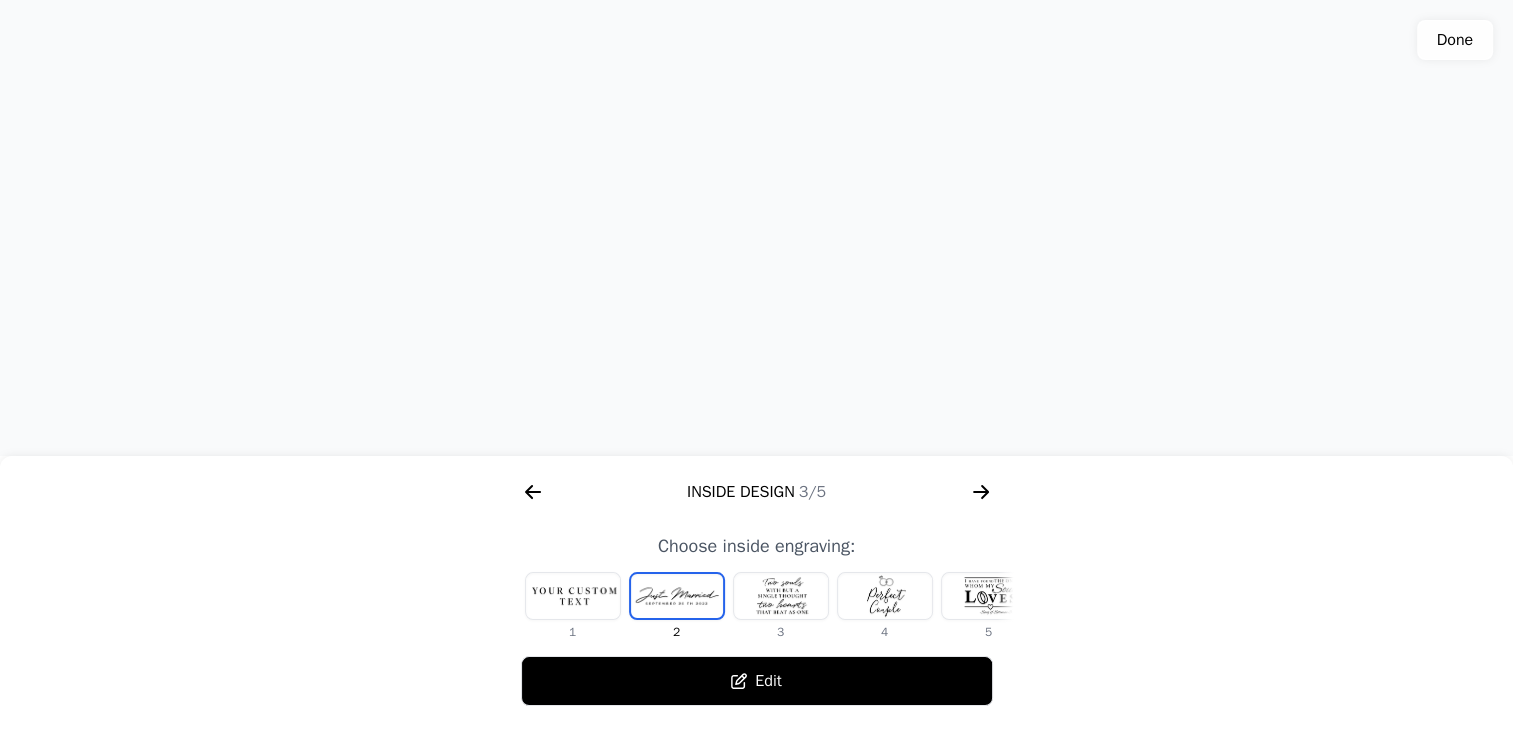 type 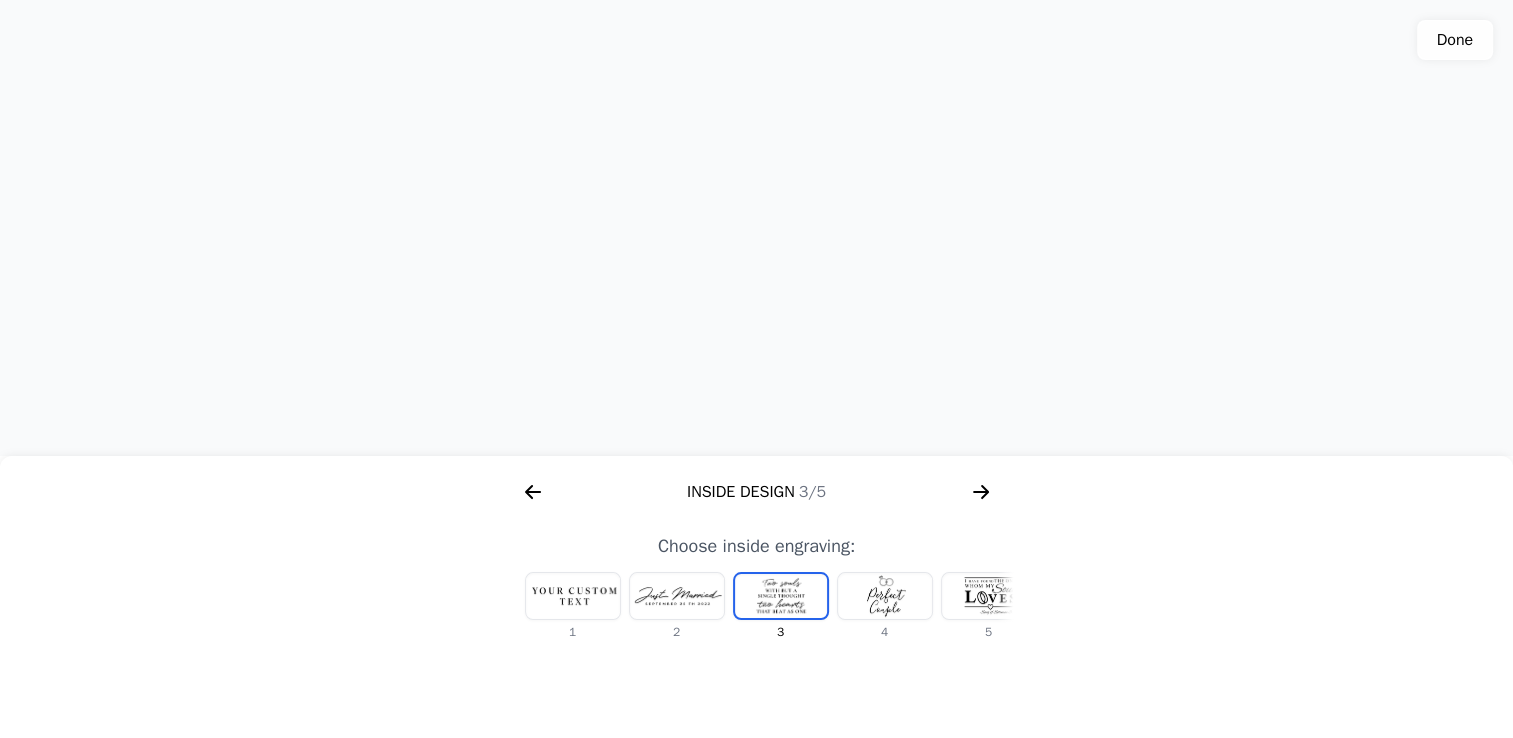 scroll, scrollTop: 0, scrollLeft: 0, axis: both 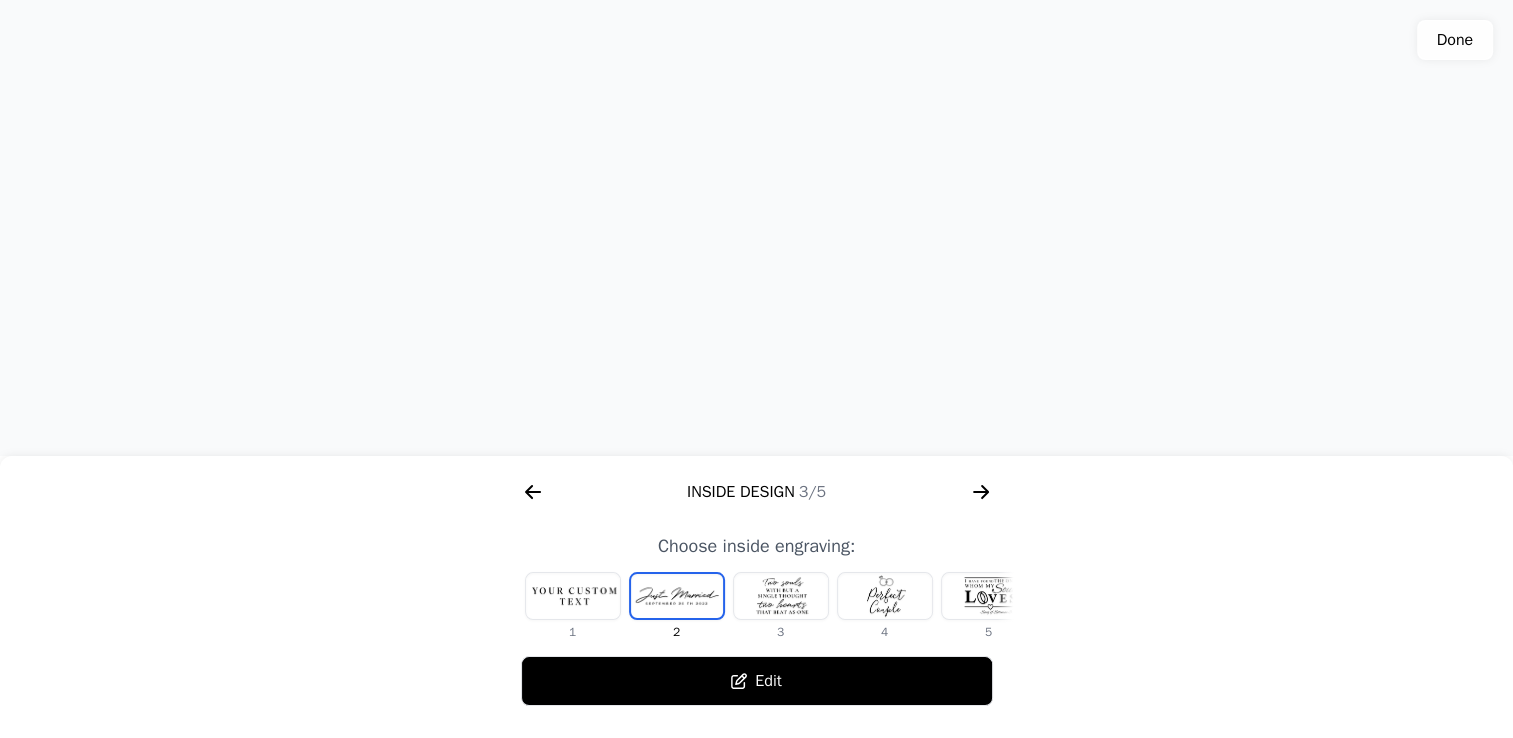 click 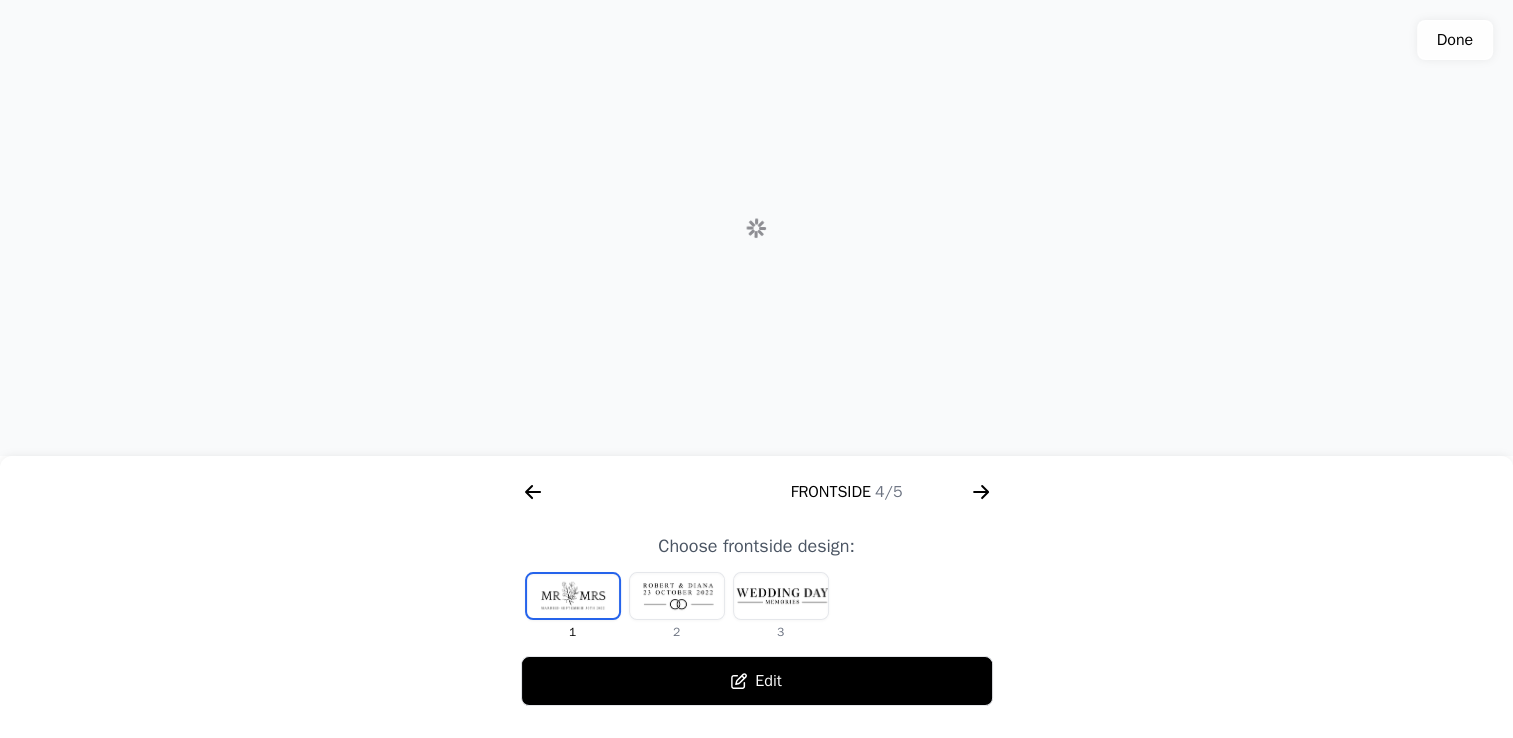 scroll, scrollTop: 0, scrollLeft: 1792, axis: horizontal 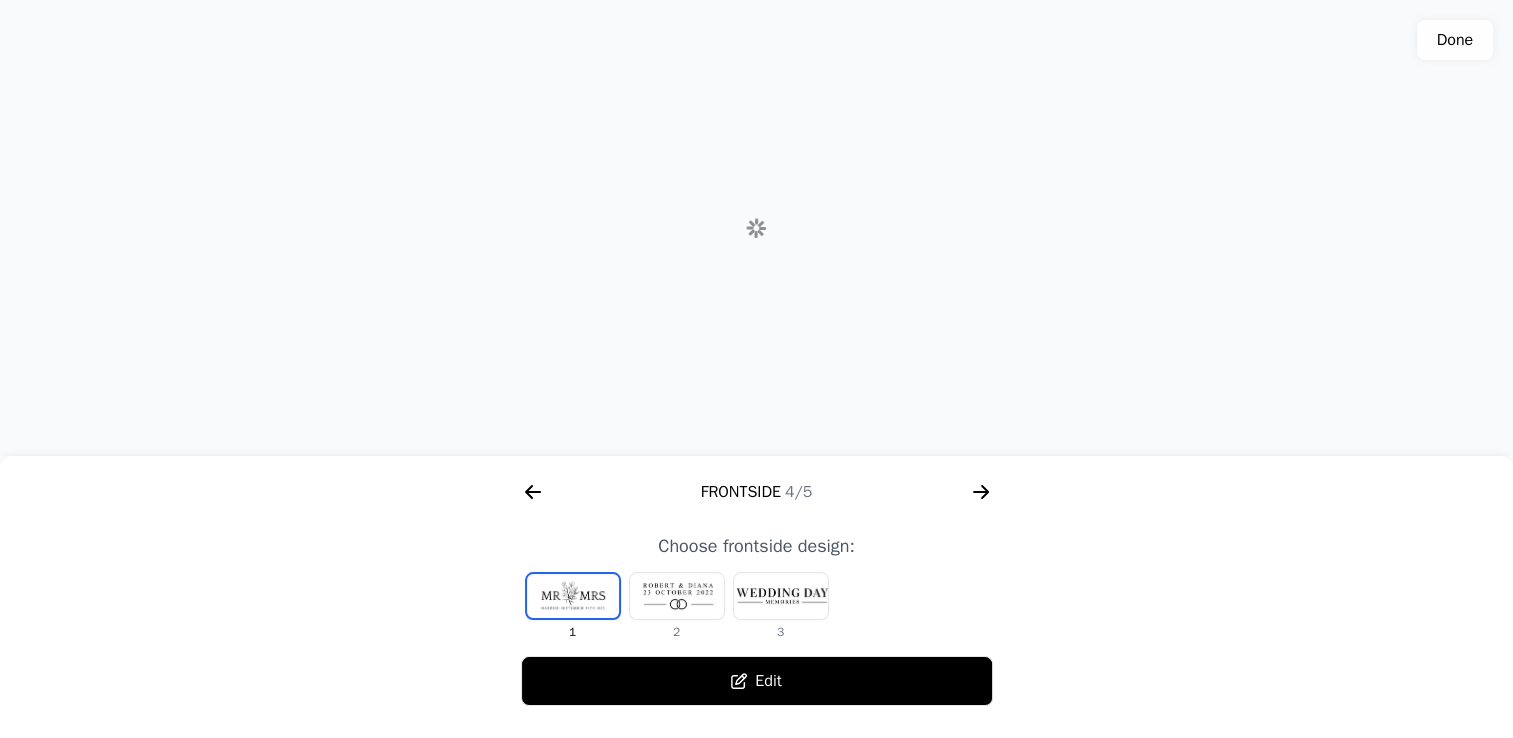 click at bounding box center [781, 596] 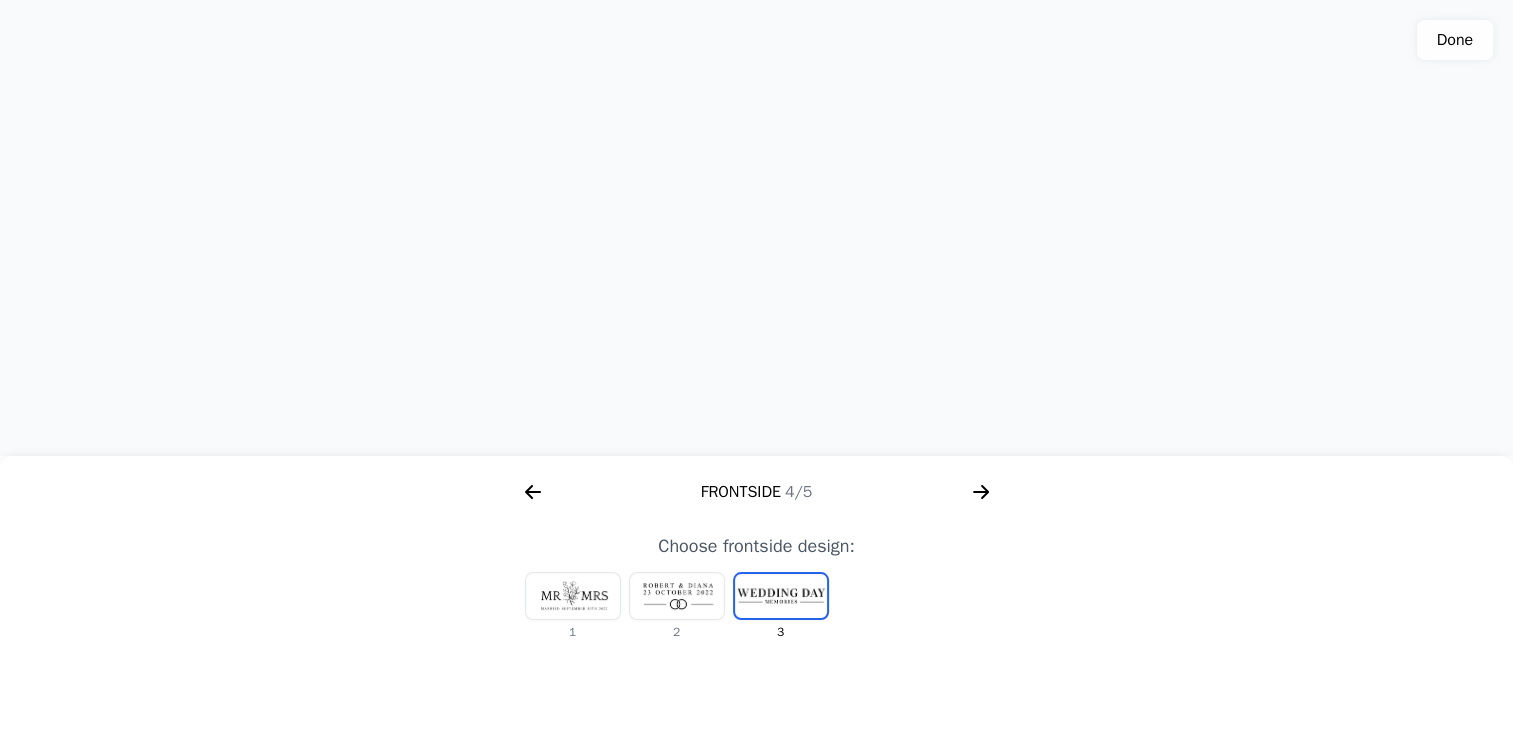 click at bounding box center (677, 596) 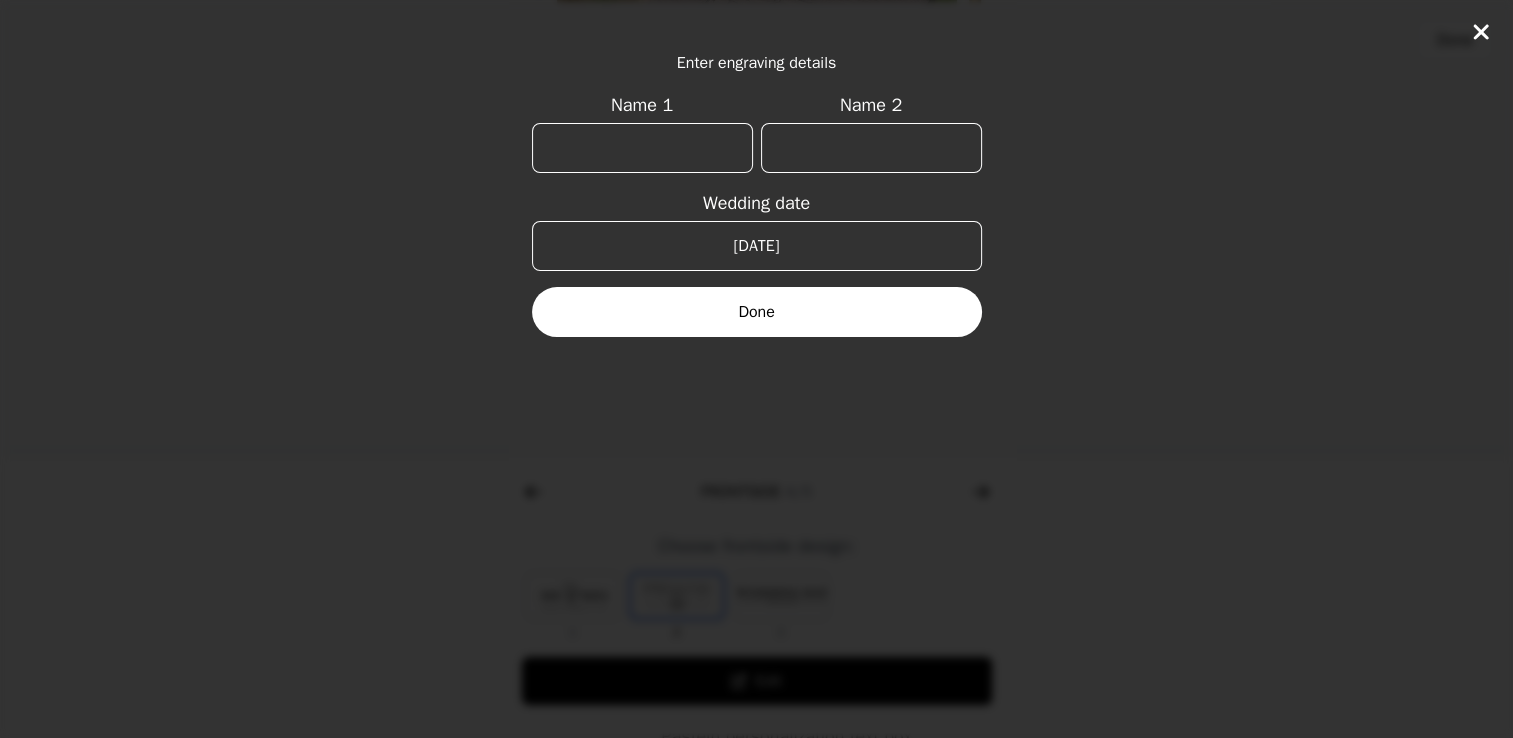 click 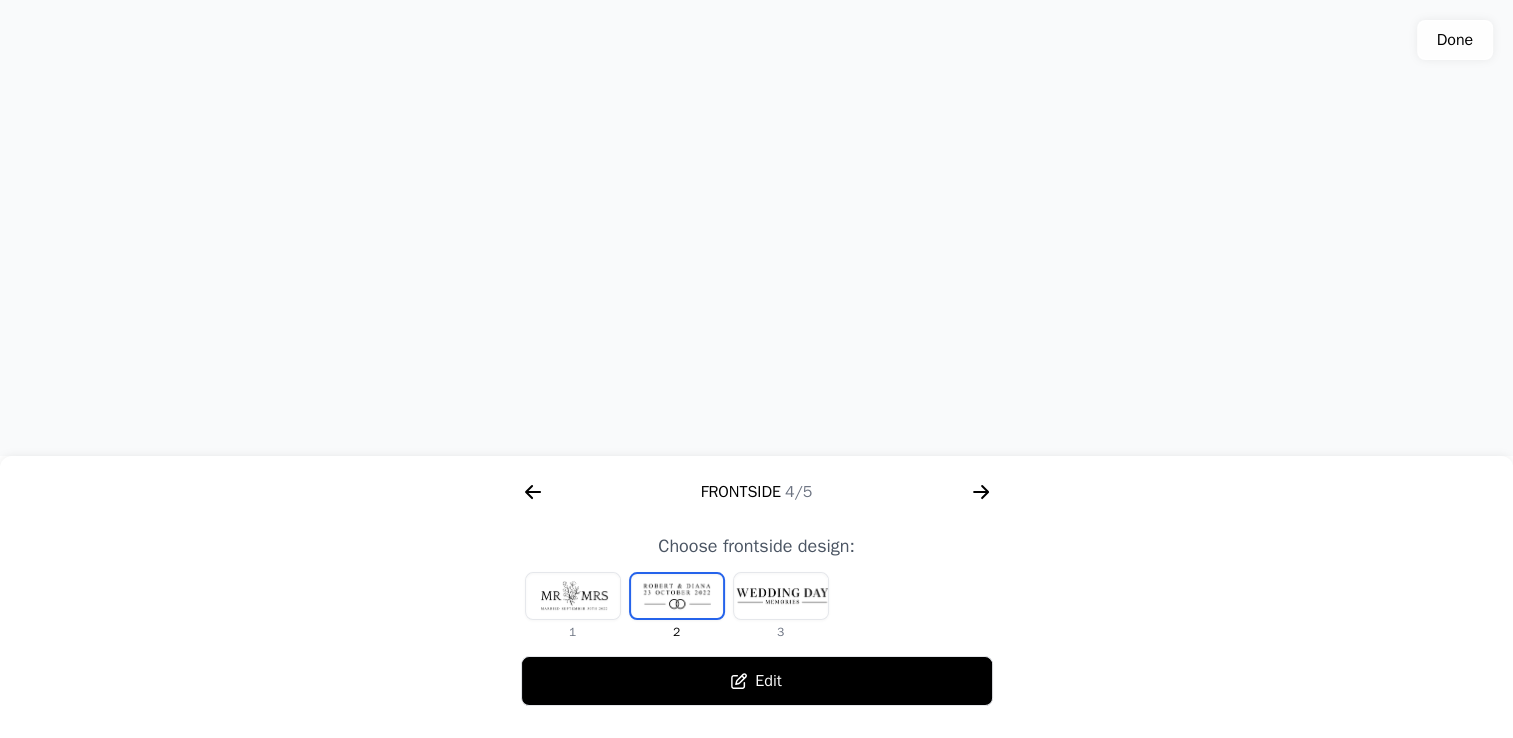 click at bounding box center (573, 596) 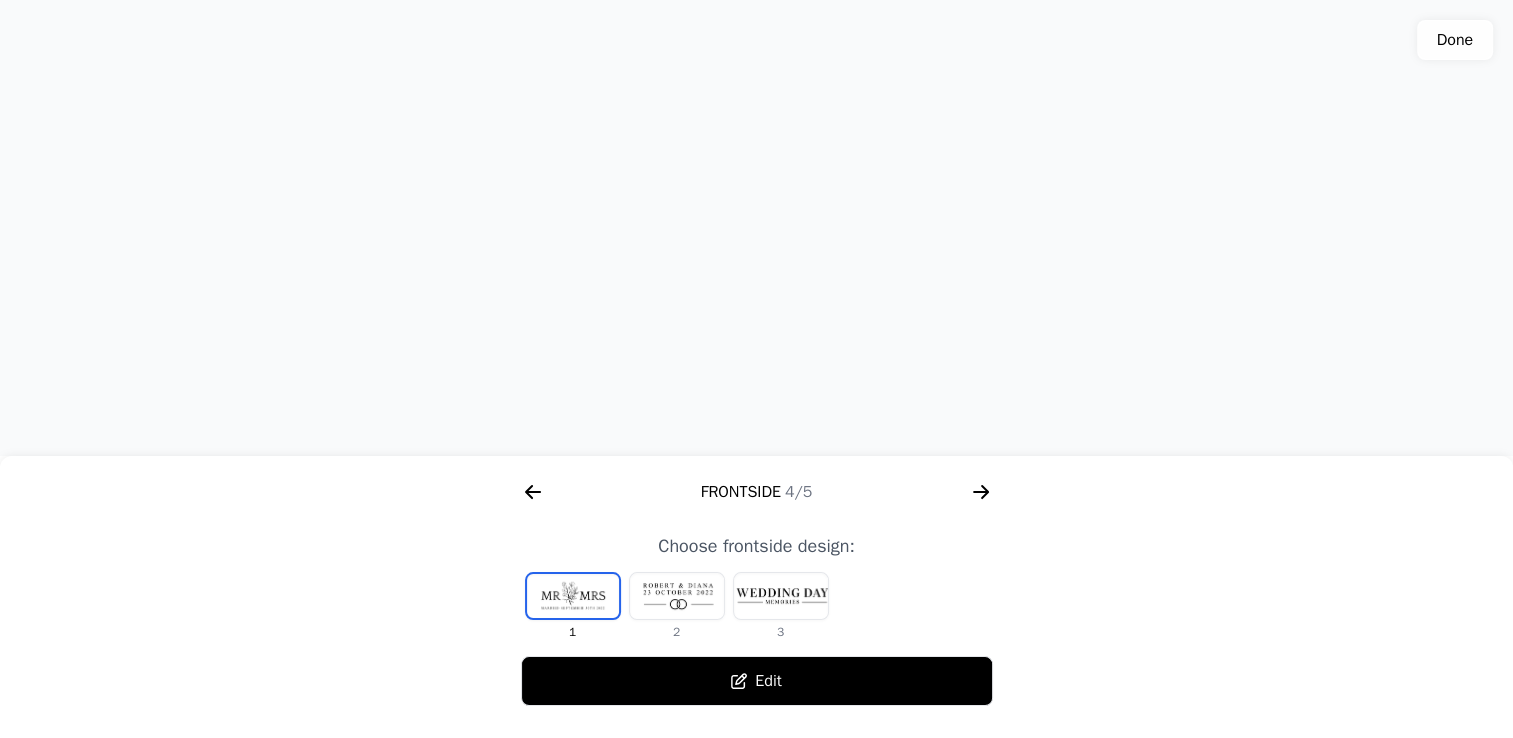 click at bounding box center (781, 596) 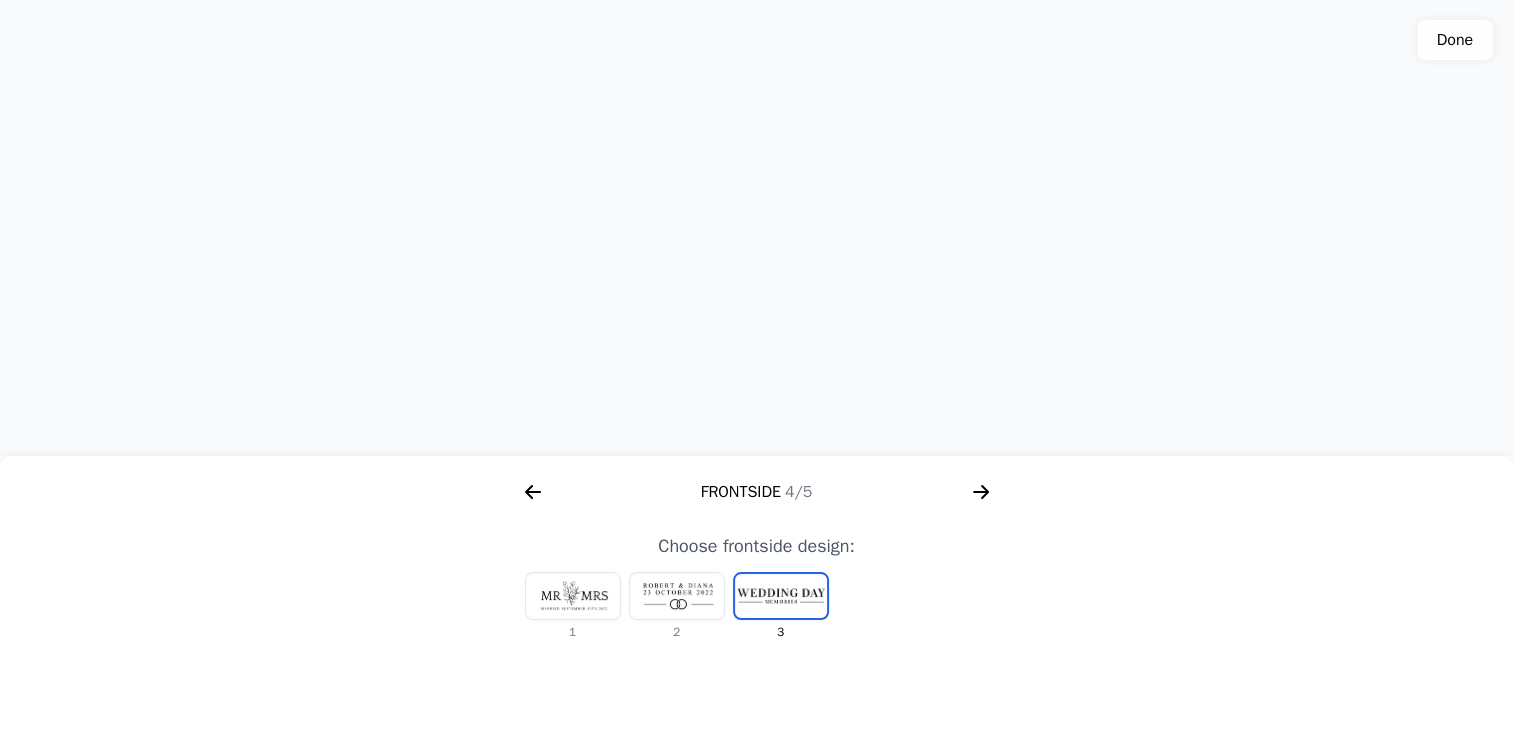 click 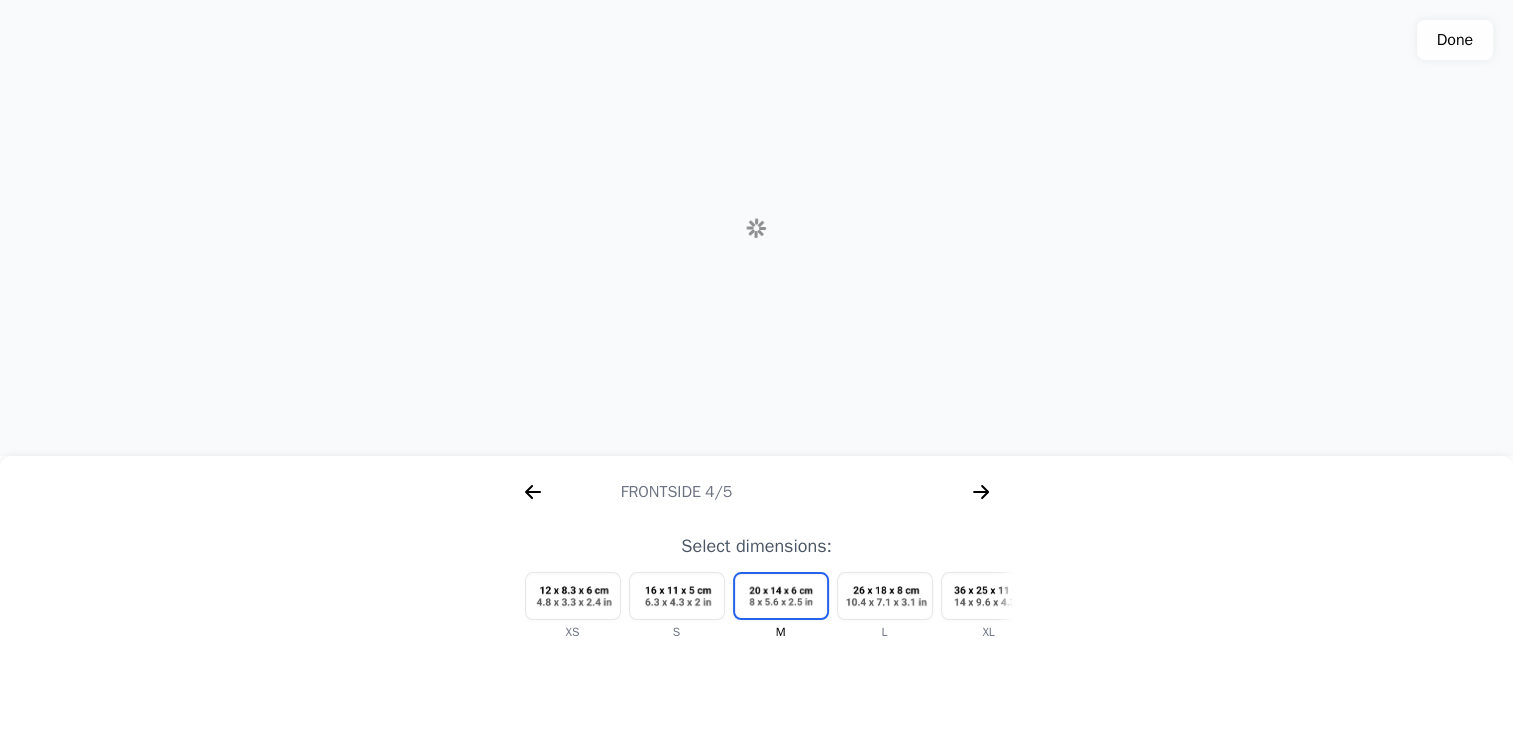 scroll, scrollTop: 0, scrollLeft: 2304, axis: horizontal 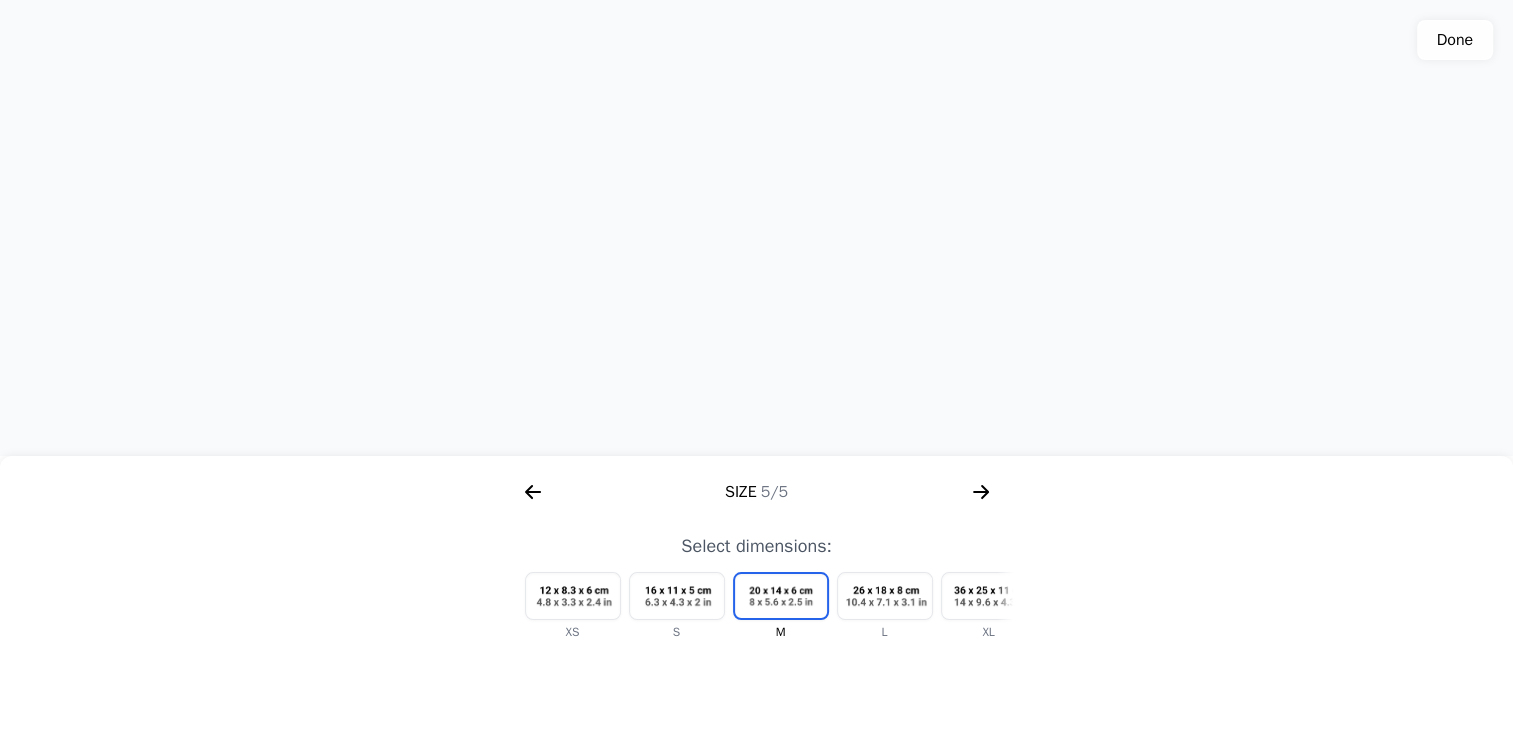 click at bounding box center [573, 596] 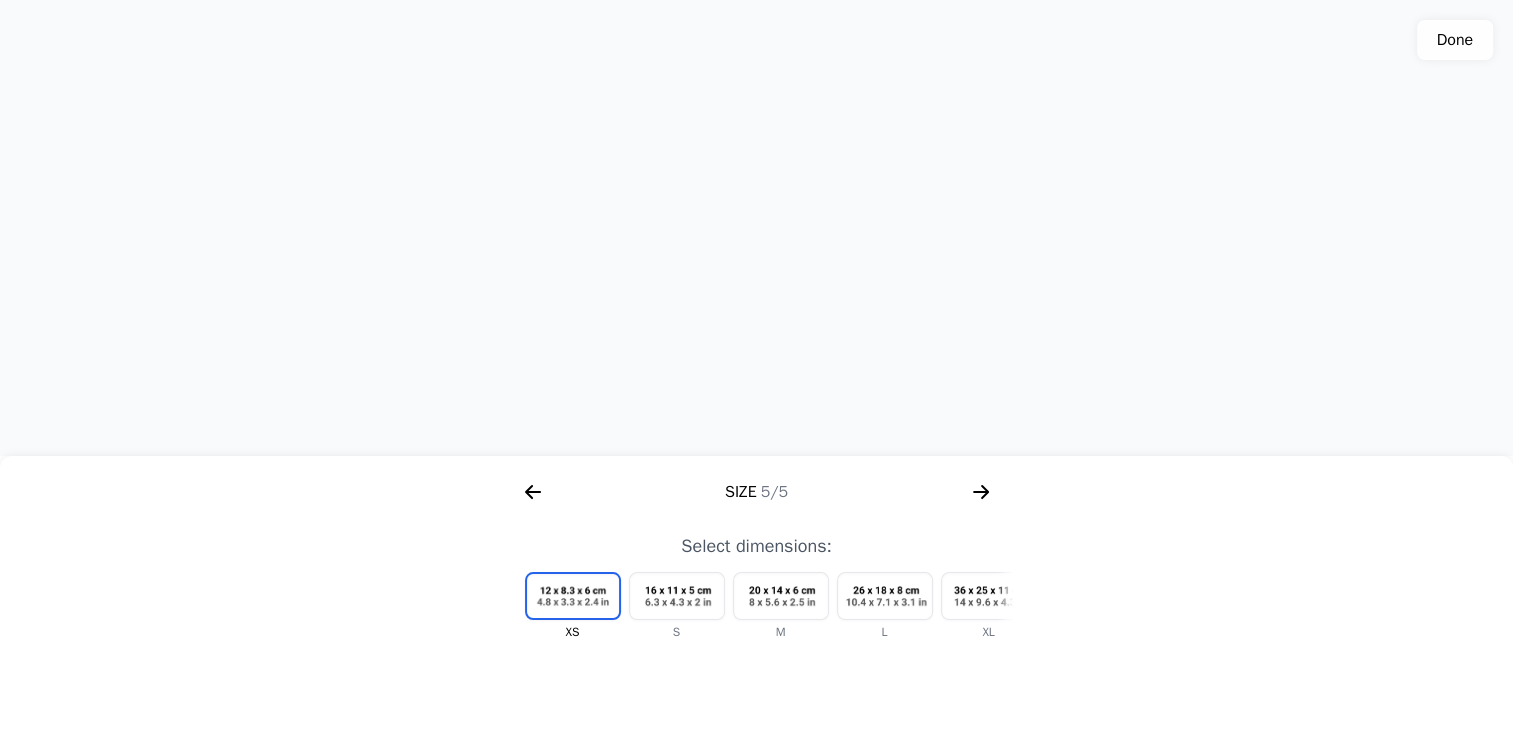 click at bounding box center (677, 596) 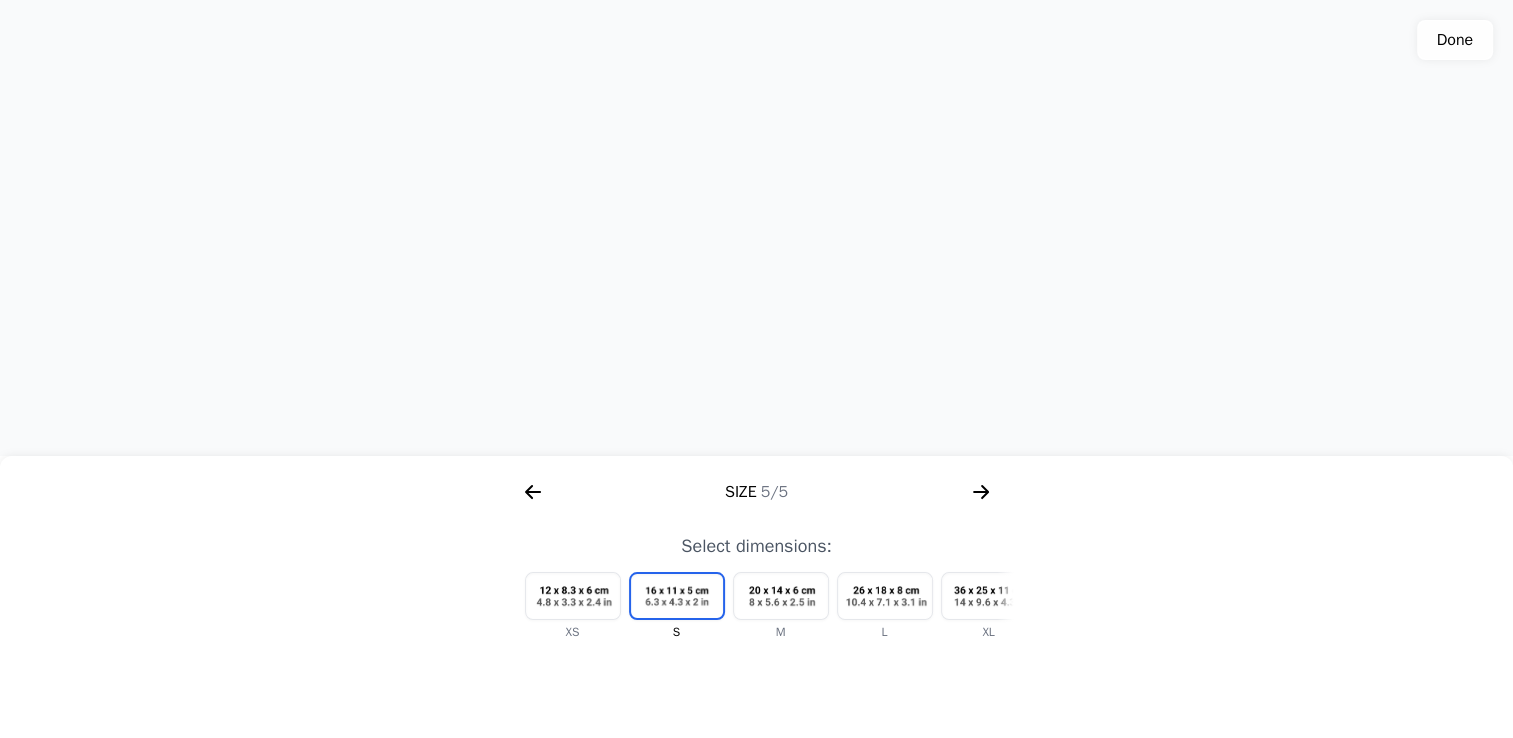 click at bounding box center (781, 596) 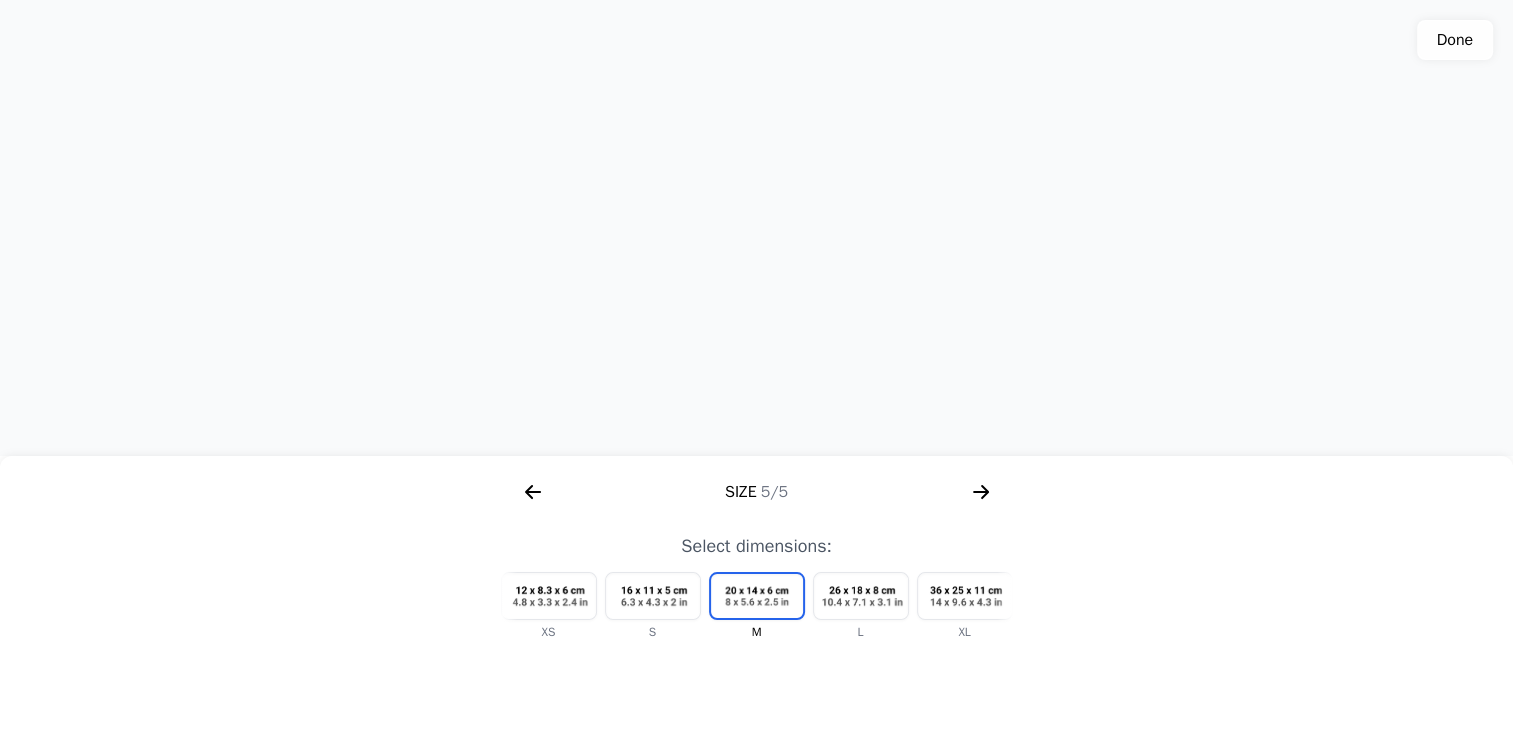 click on "Done" 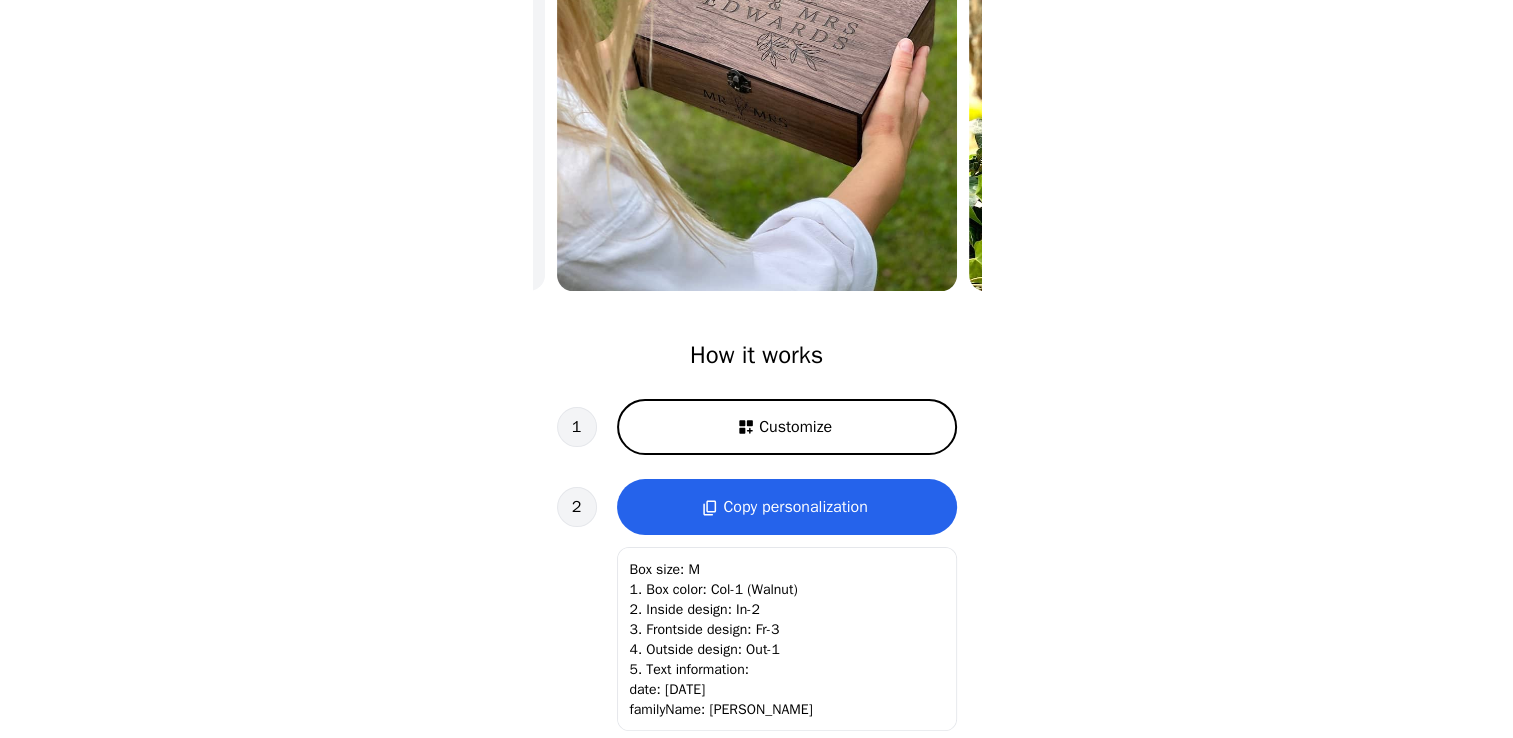 scroll, scrollTop: 0, scrollLeft: 0, axis: both 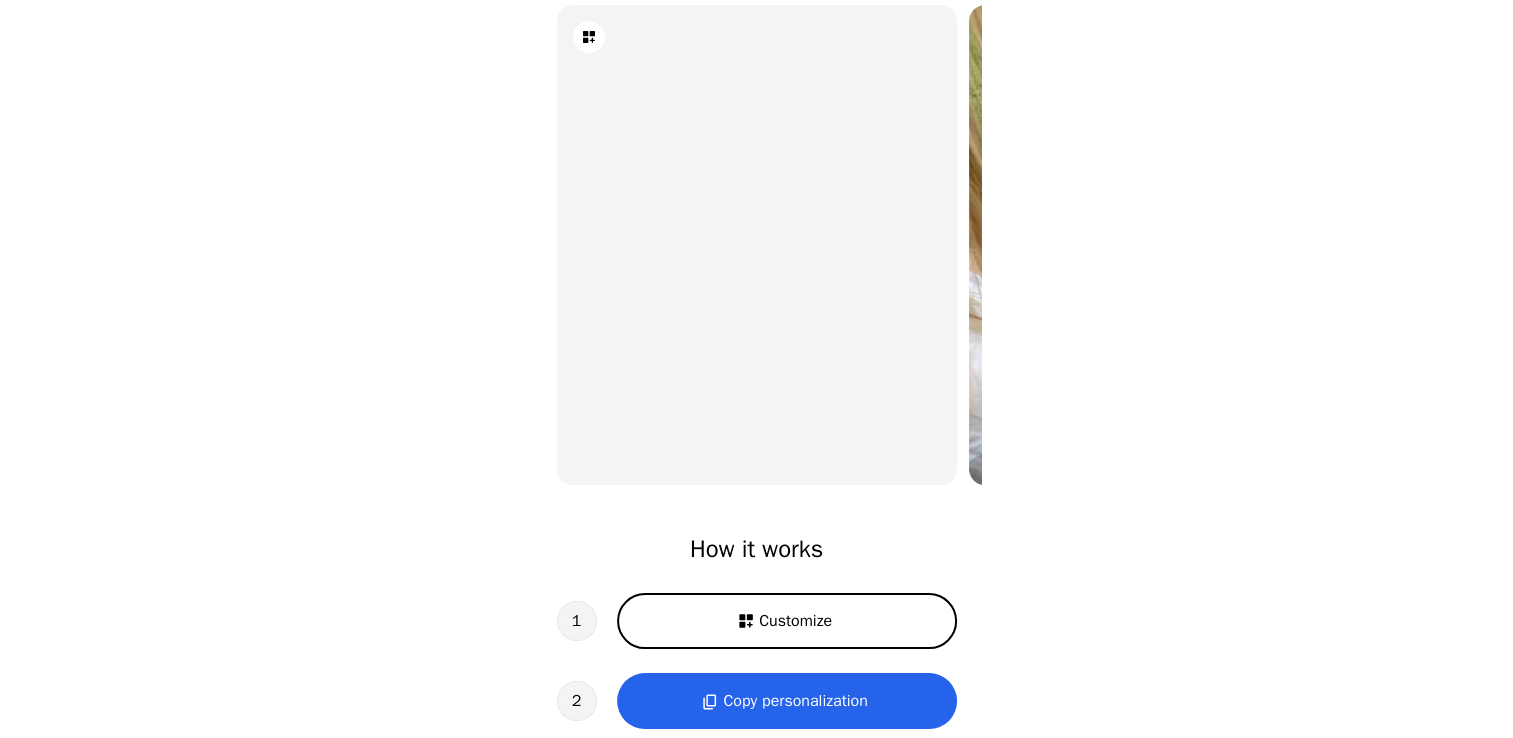 click on "Customize" at bounding box center (787, 621) 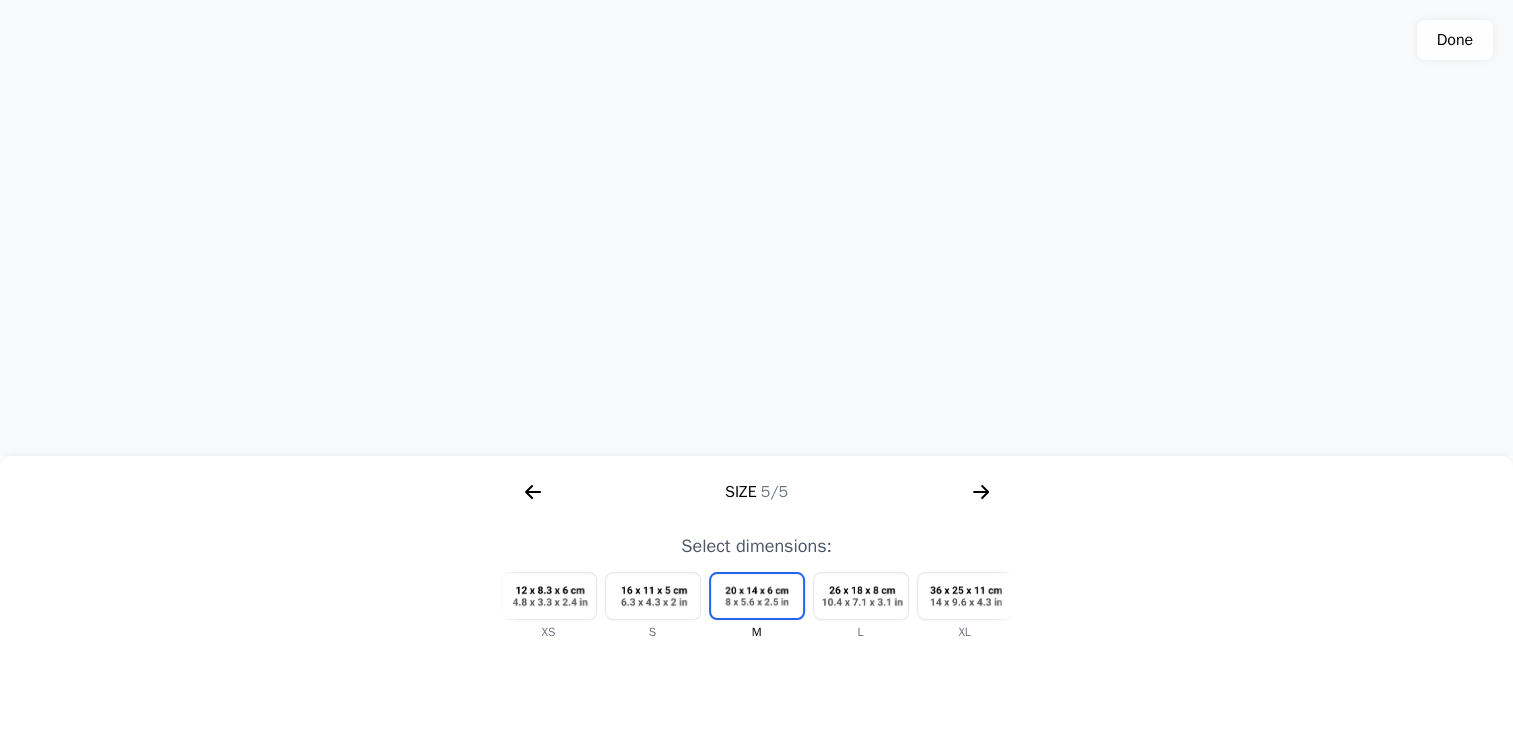 click 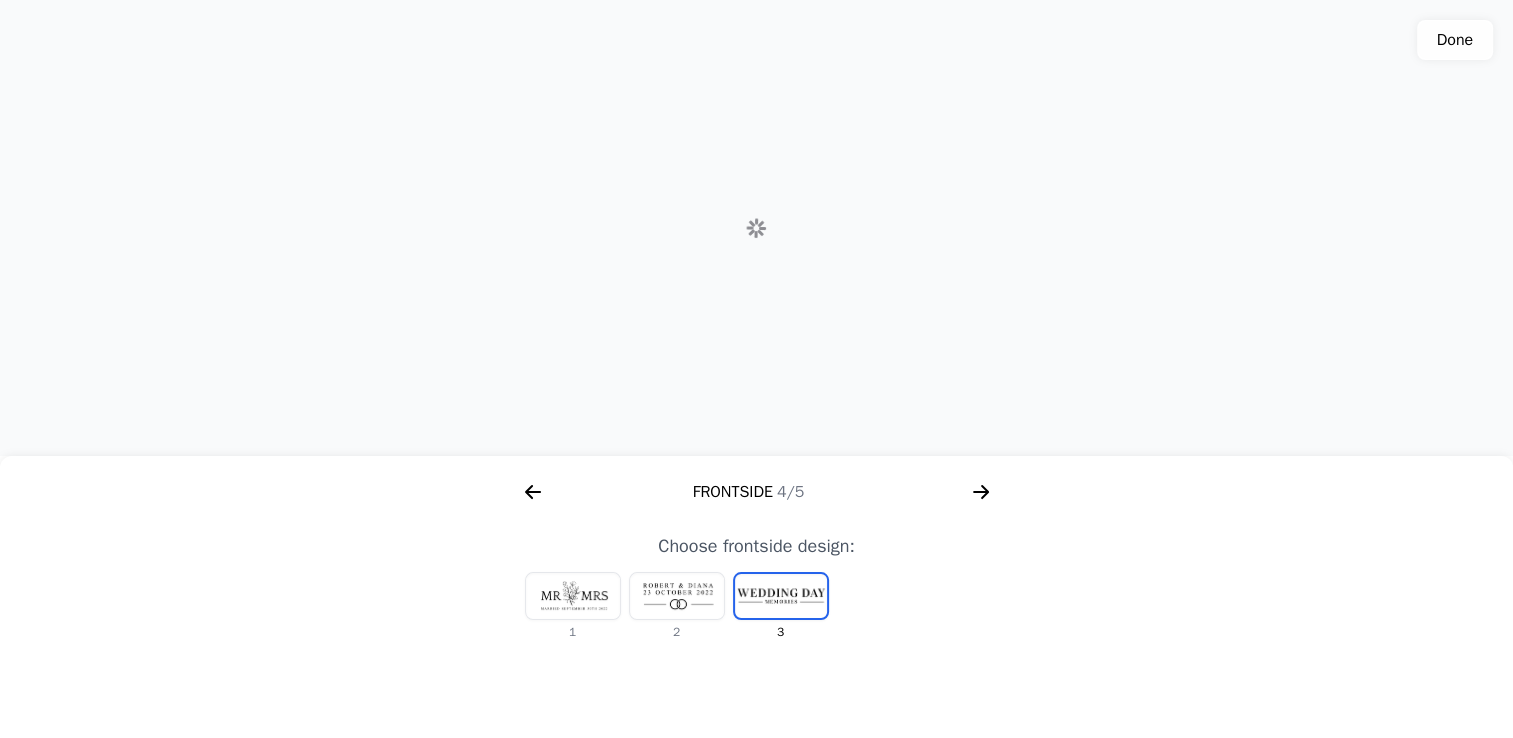 click 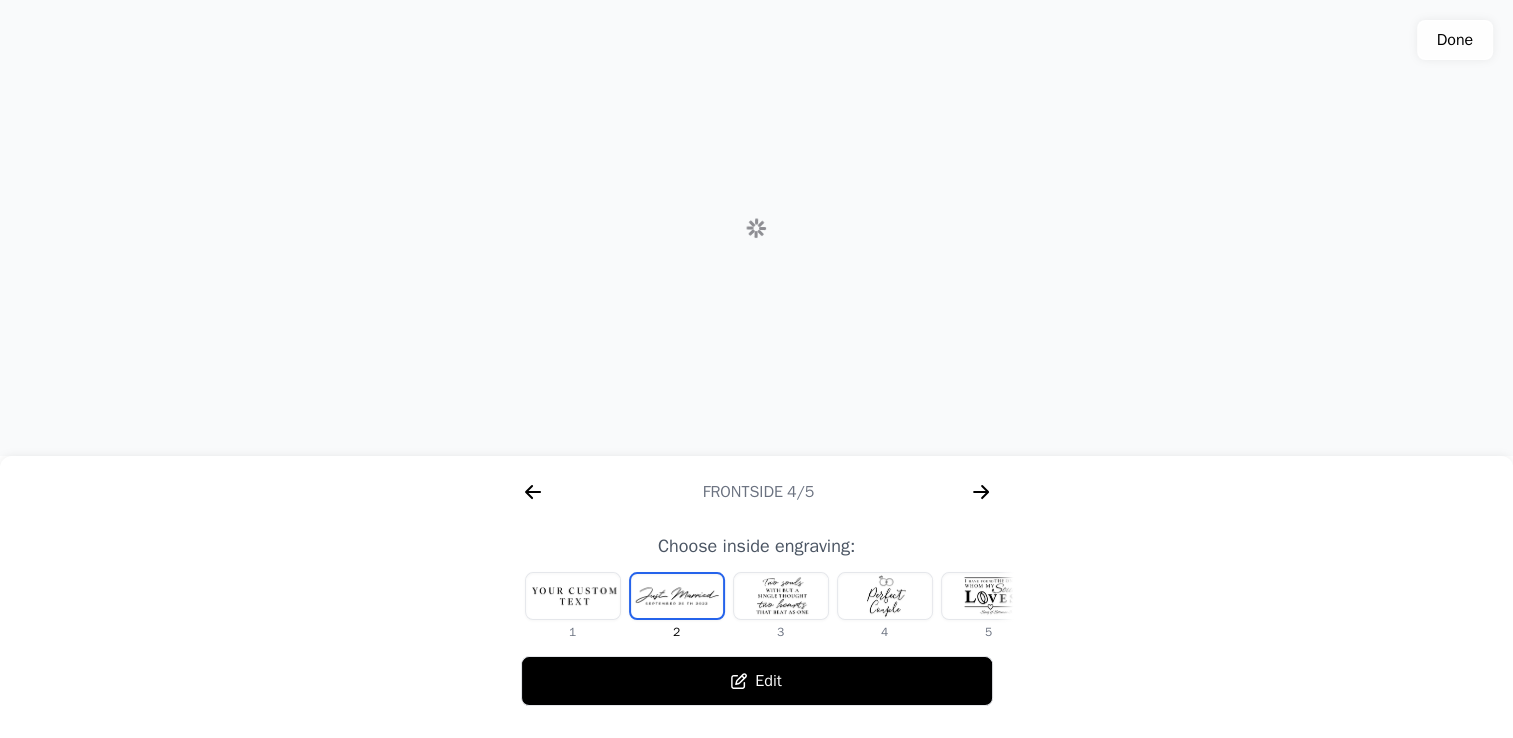 scroll, scrollTop: 0, scrollLeft: 1710, axis: horizontal 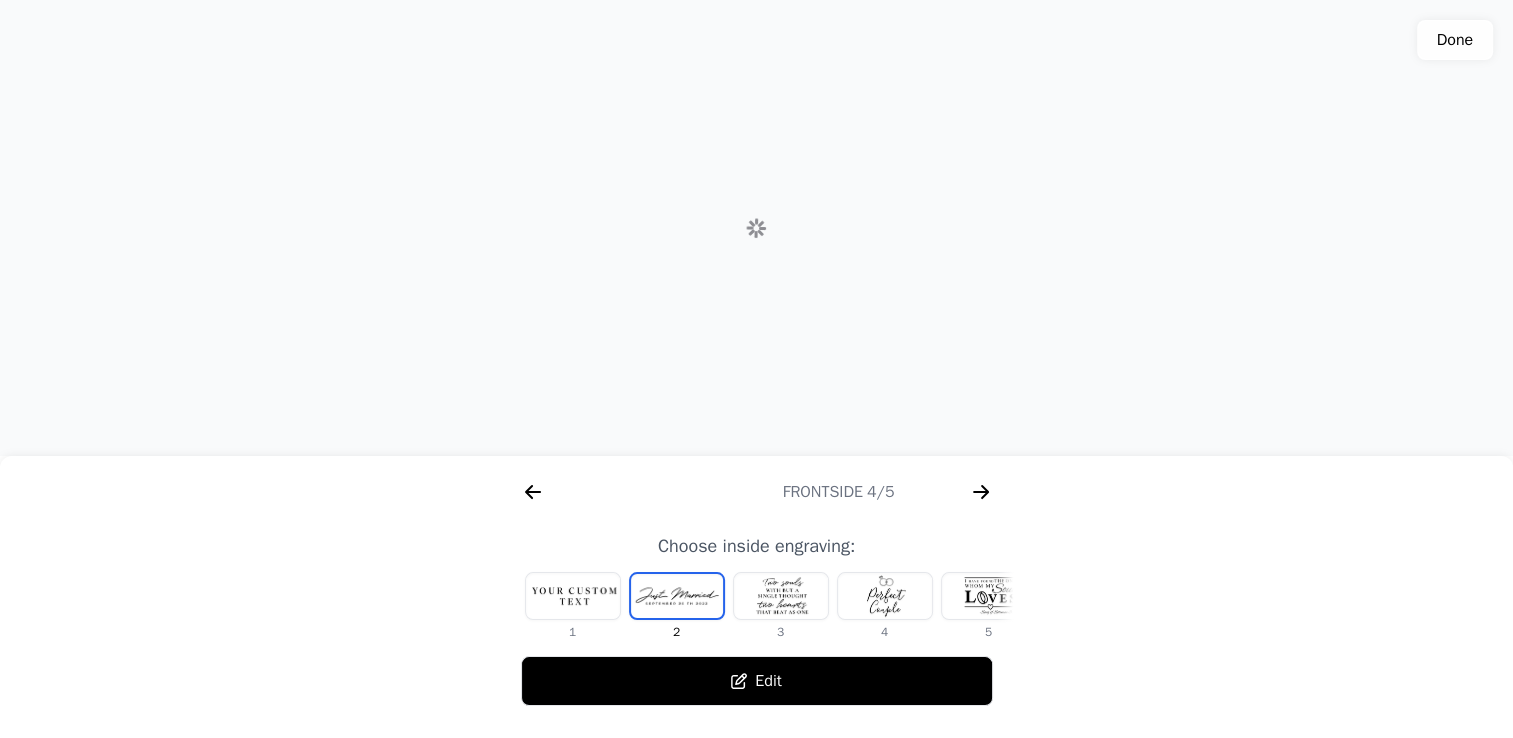 click 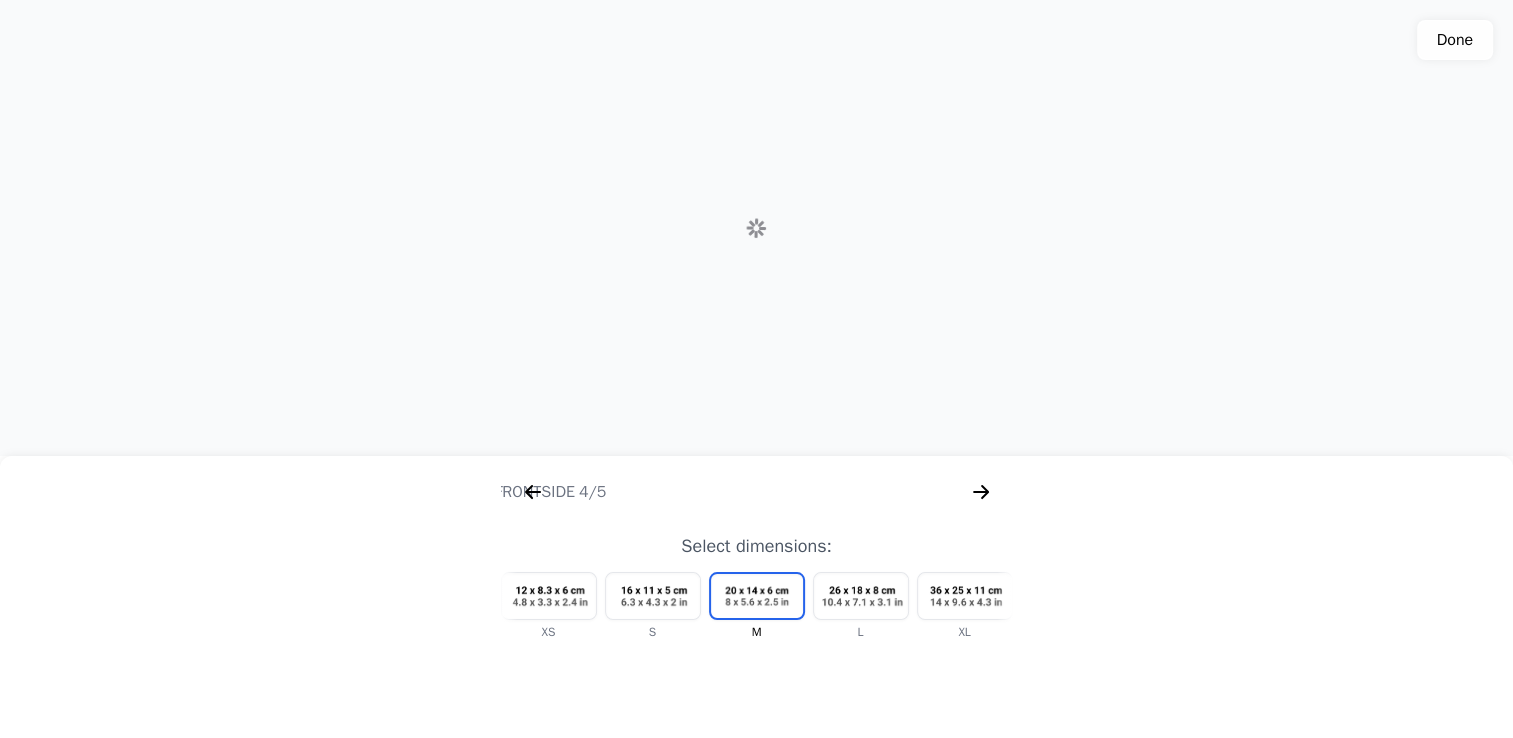 scroll, scrollTop: 0, scrollLeft: 2227, axis: horizontal 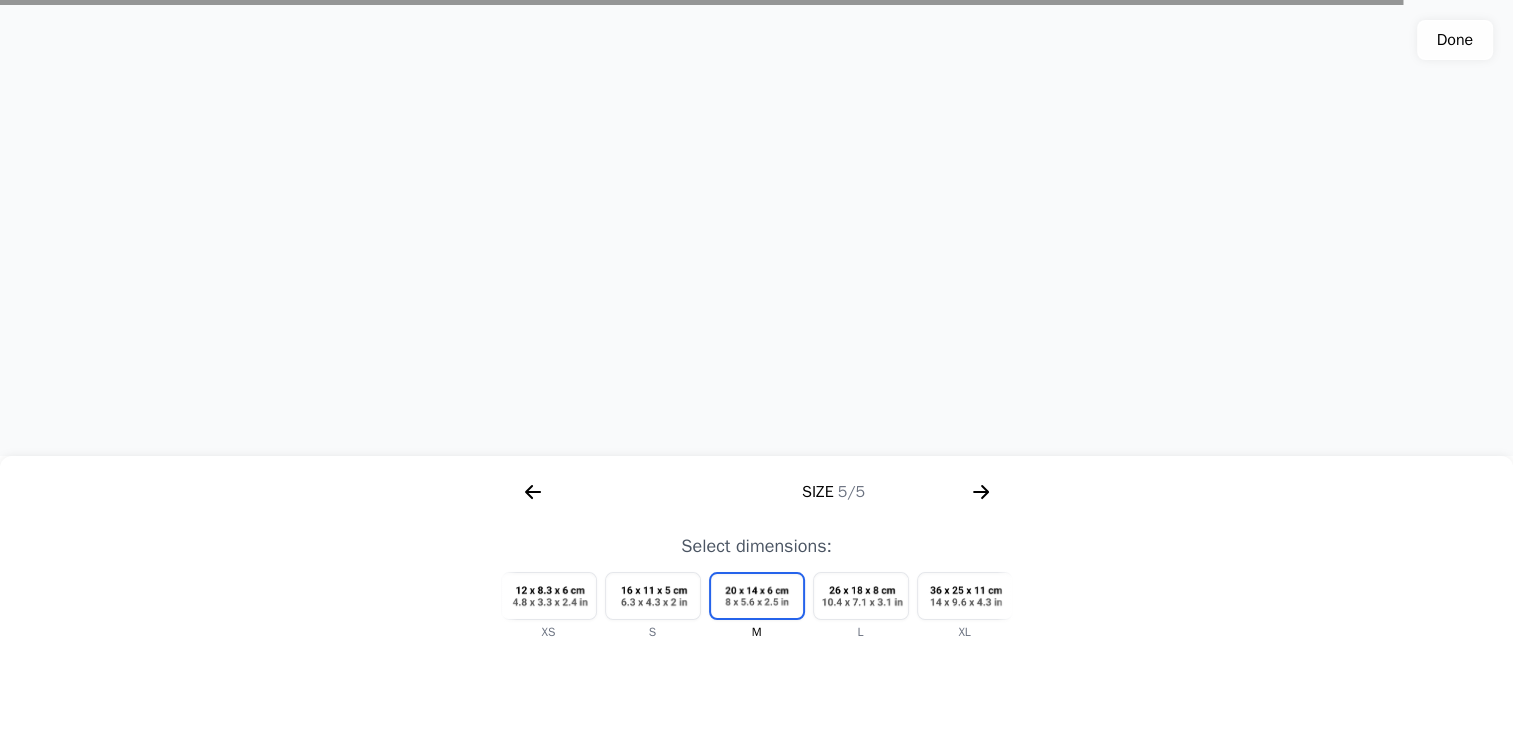 click 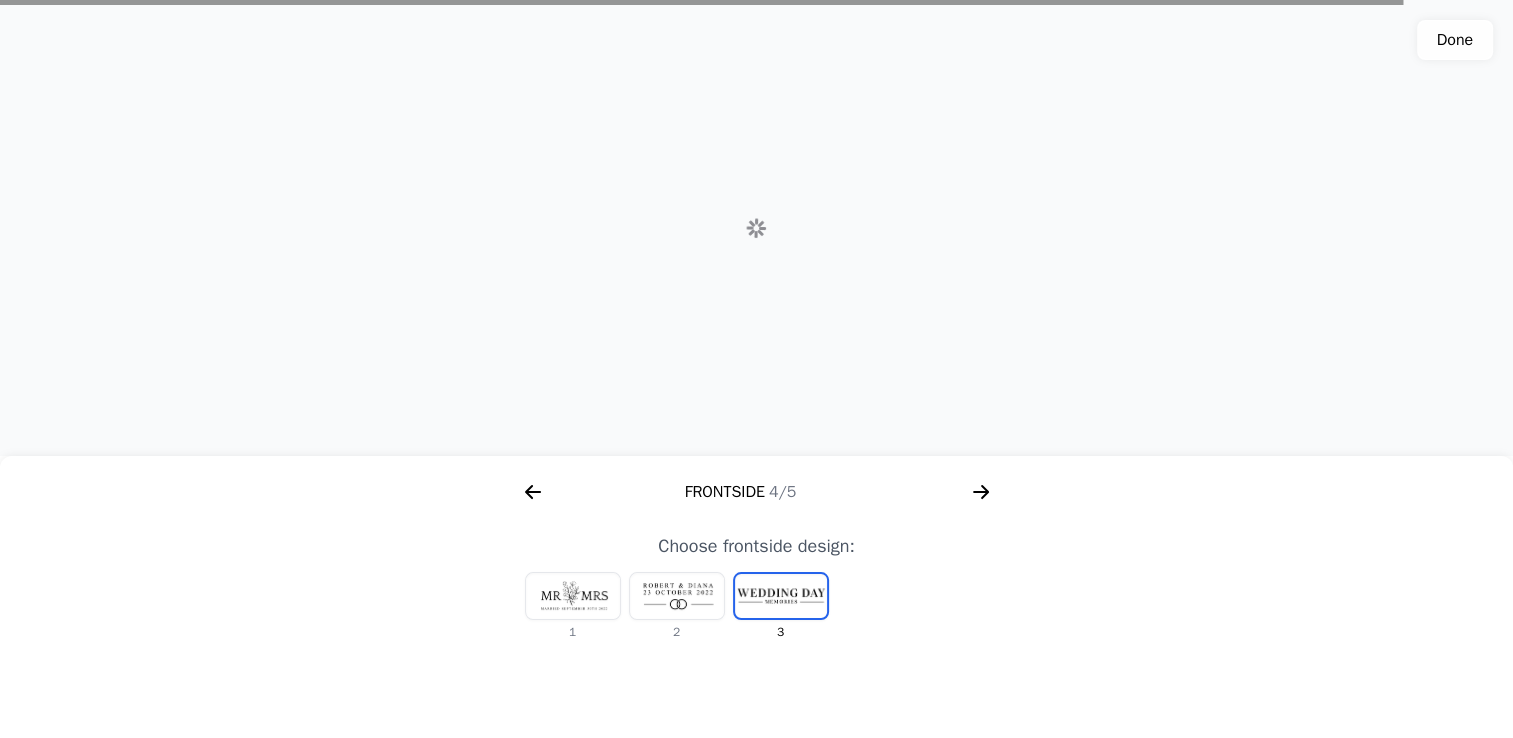 scroll, scrollTop: 0, scrollLeft: 1792, axis: horizontal 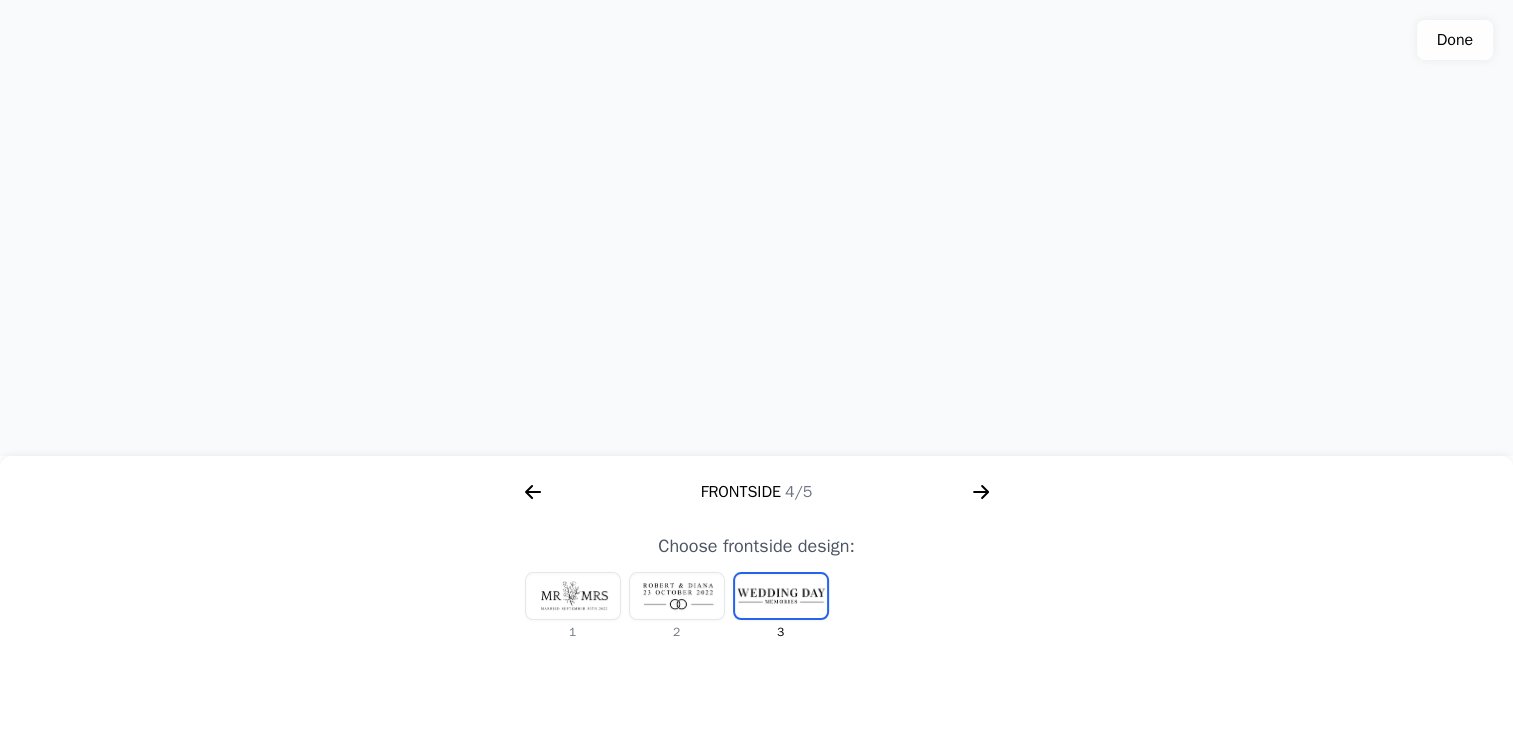 click 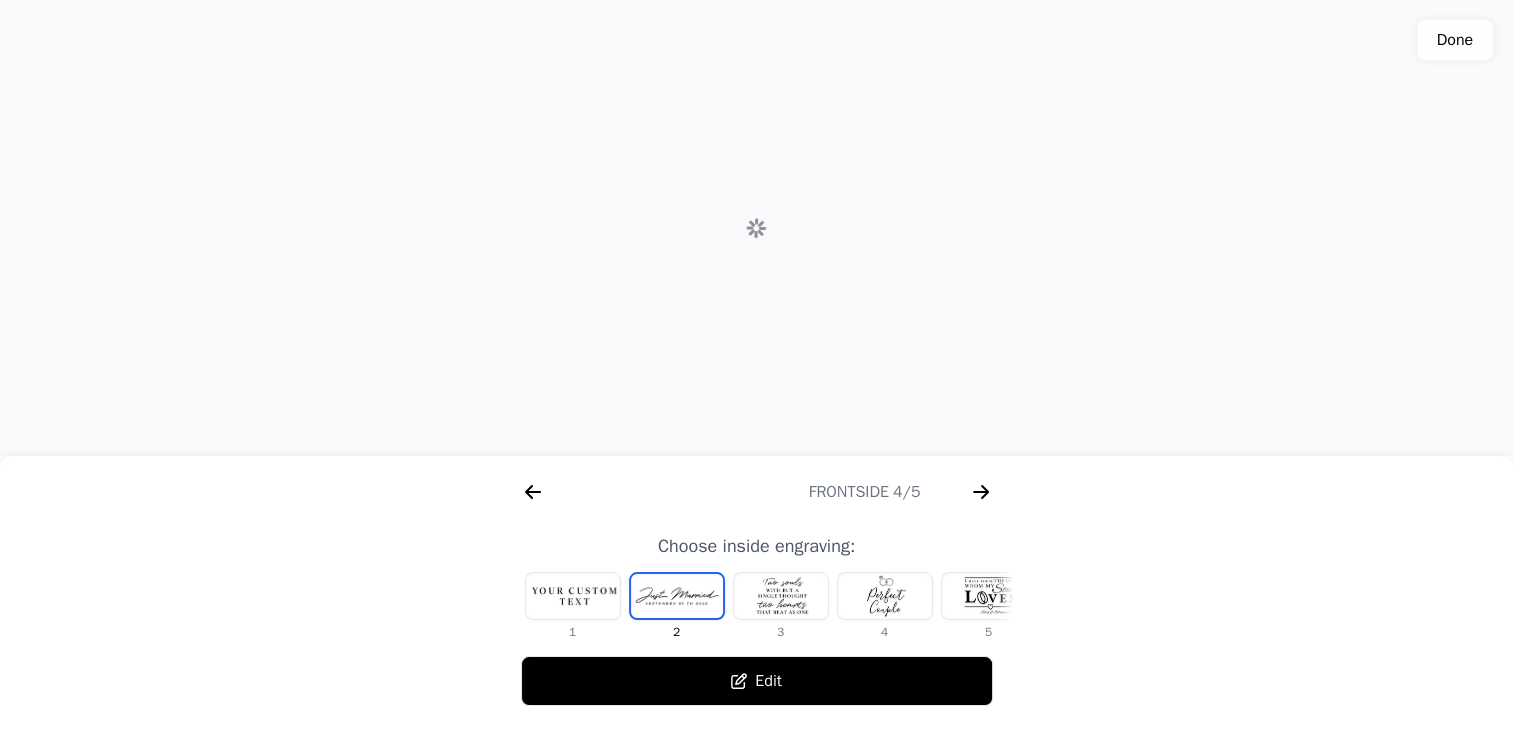 scroll, scrollTop: 0, scrollLeft: 1280, axis: horizontal 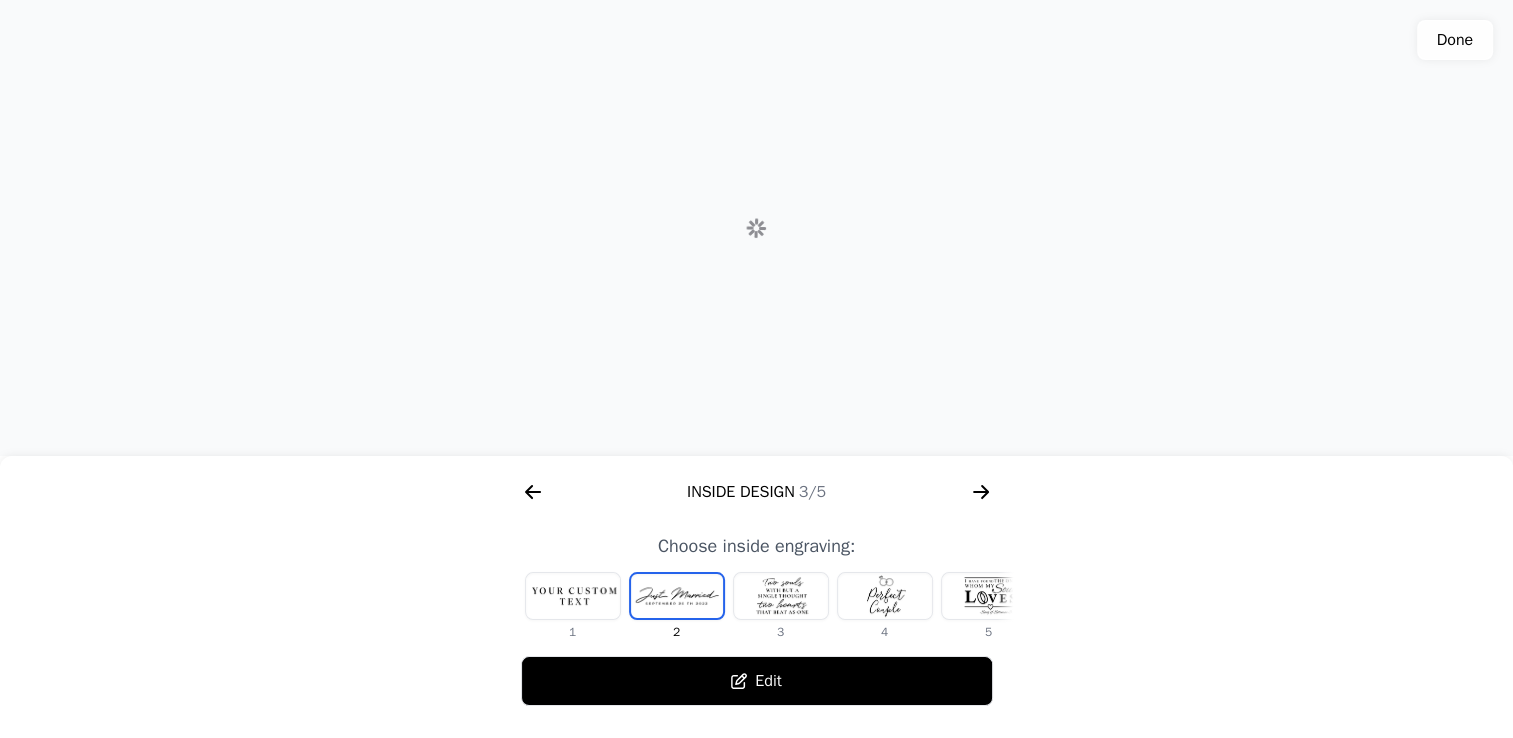 click 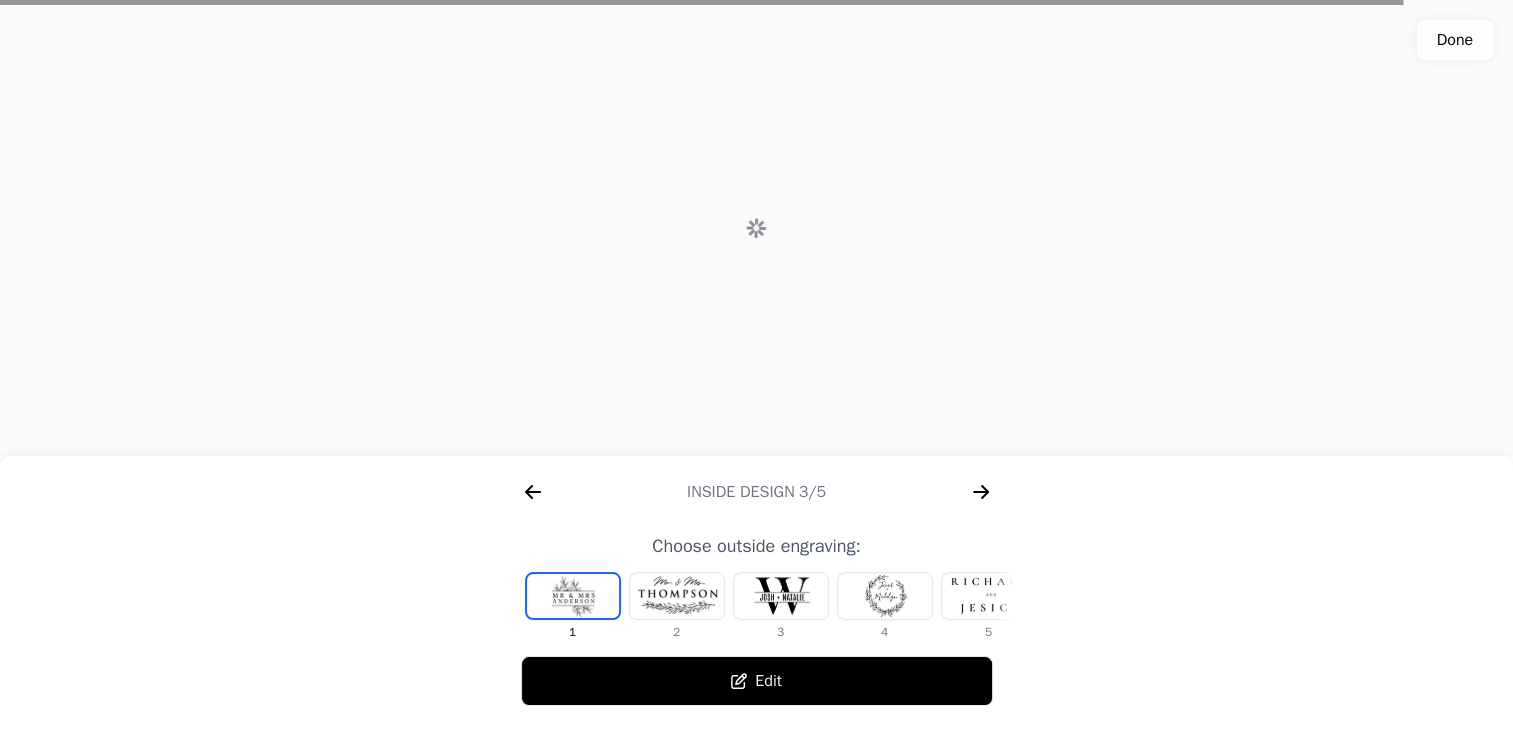 scroll, scrollTop: 0, scrollLeft: 768, axis: horizontal 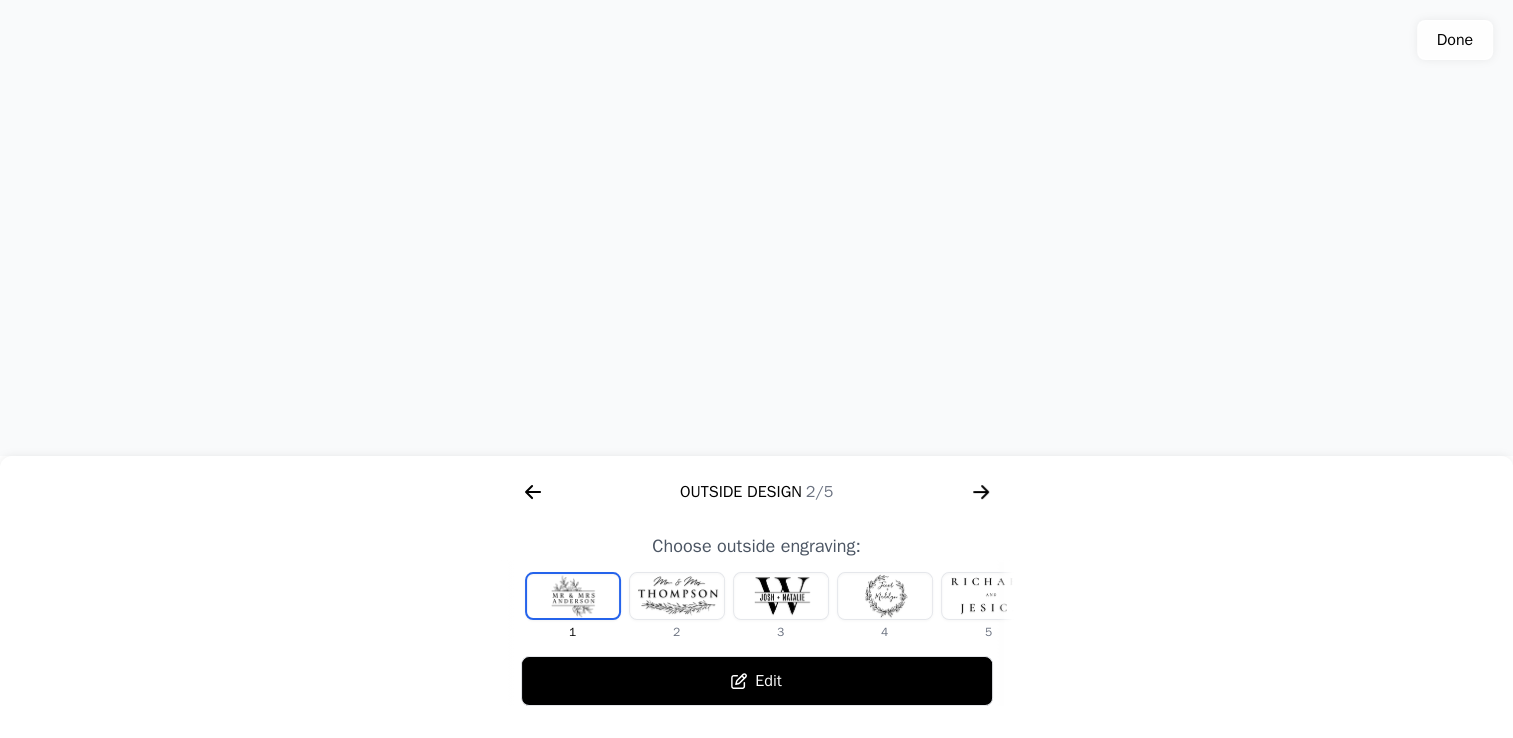 type 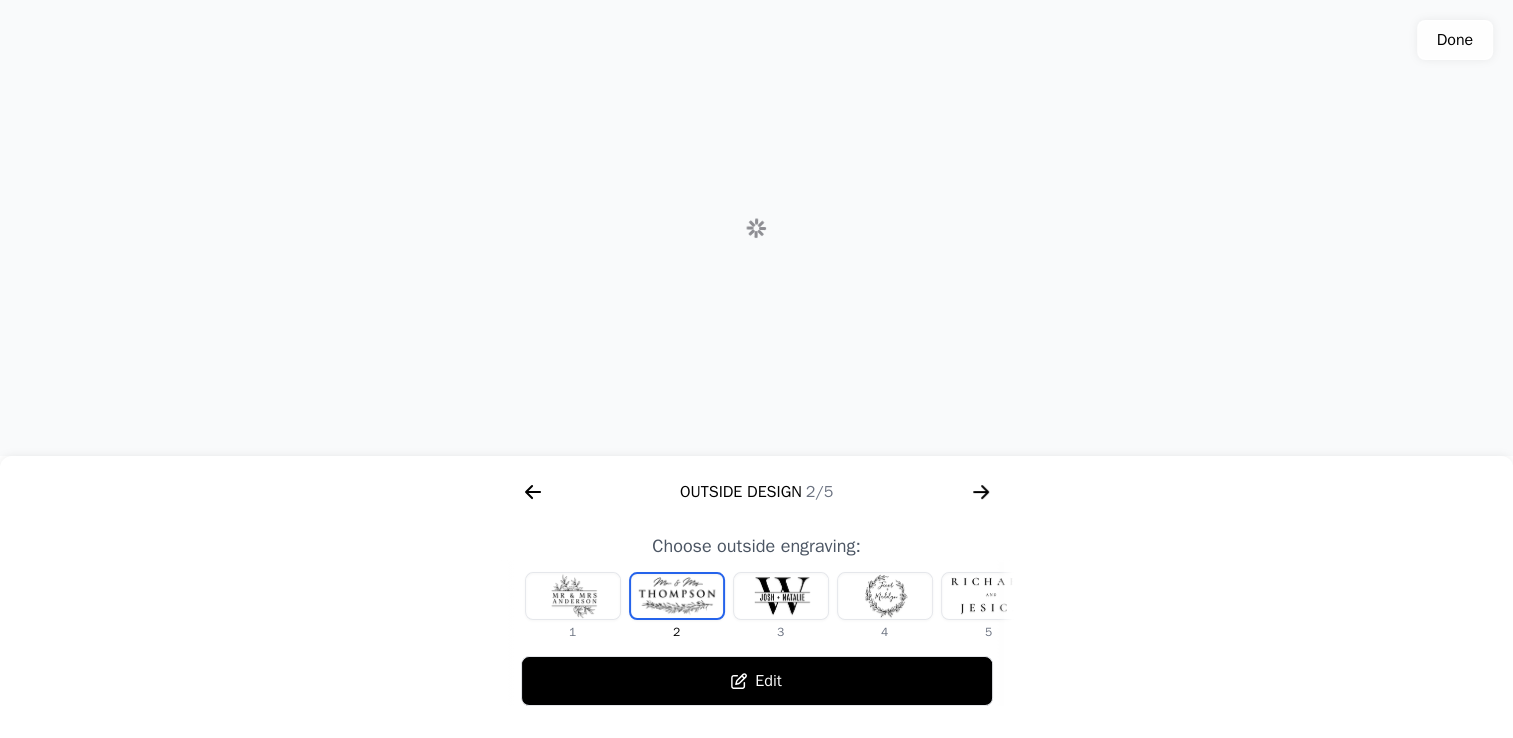 scroll, scrollTop: 0, scrollLeft: 40, axis: horizontal 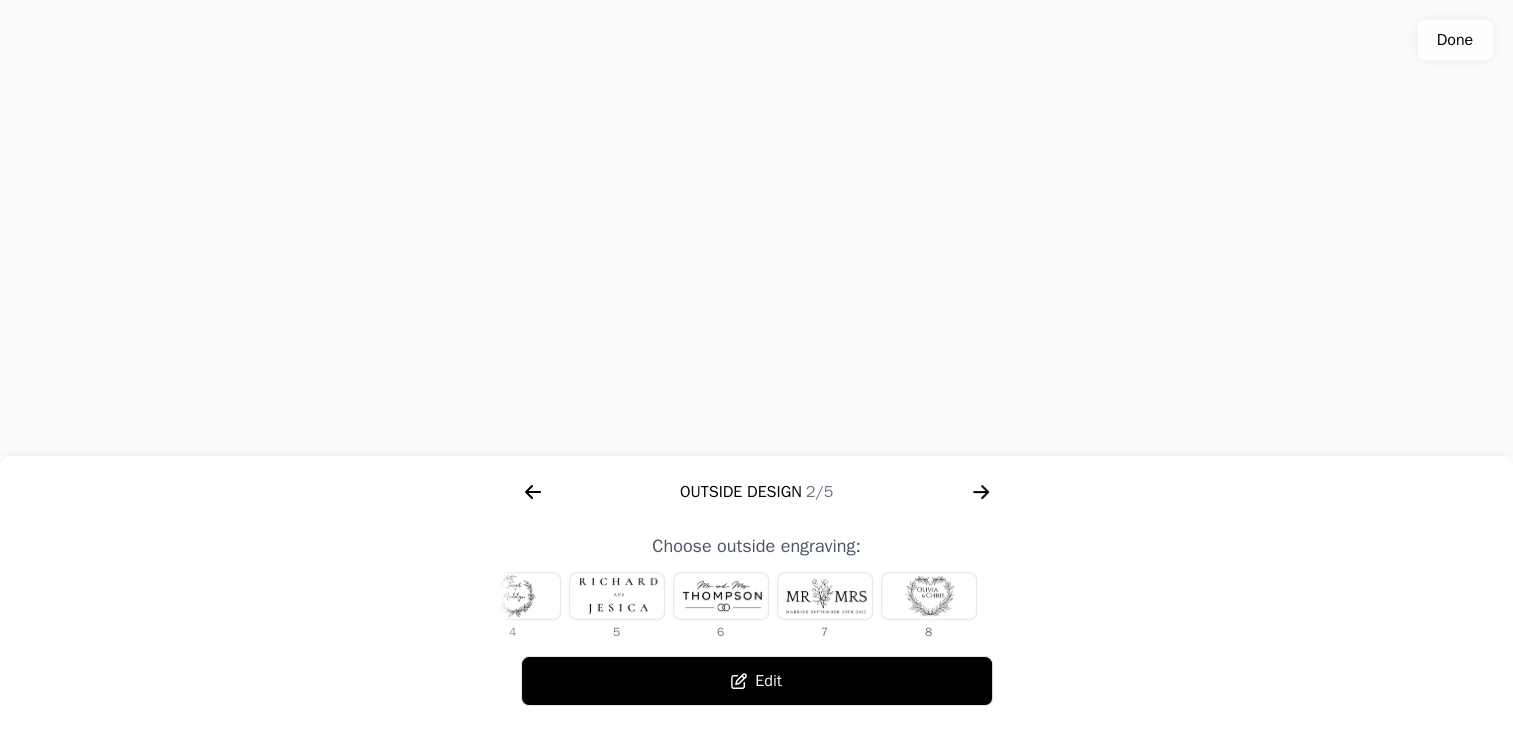 click at bounding box center (825, 596) 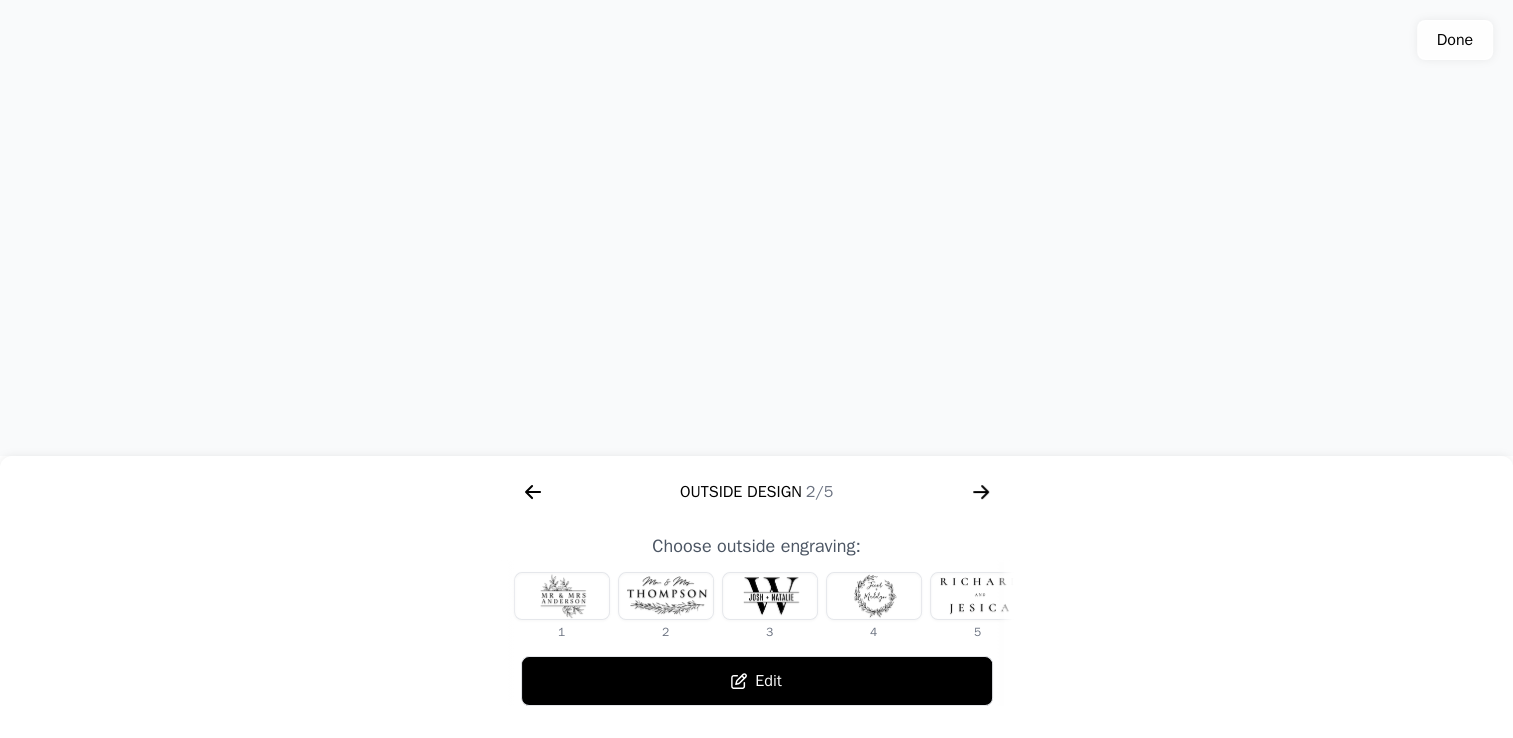 scroll, scrollTop: 0, scrollLeft: 0, axis: both 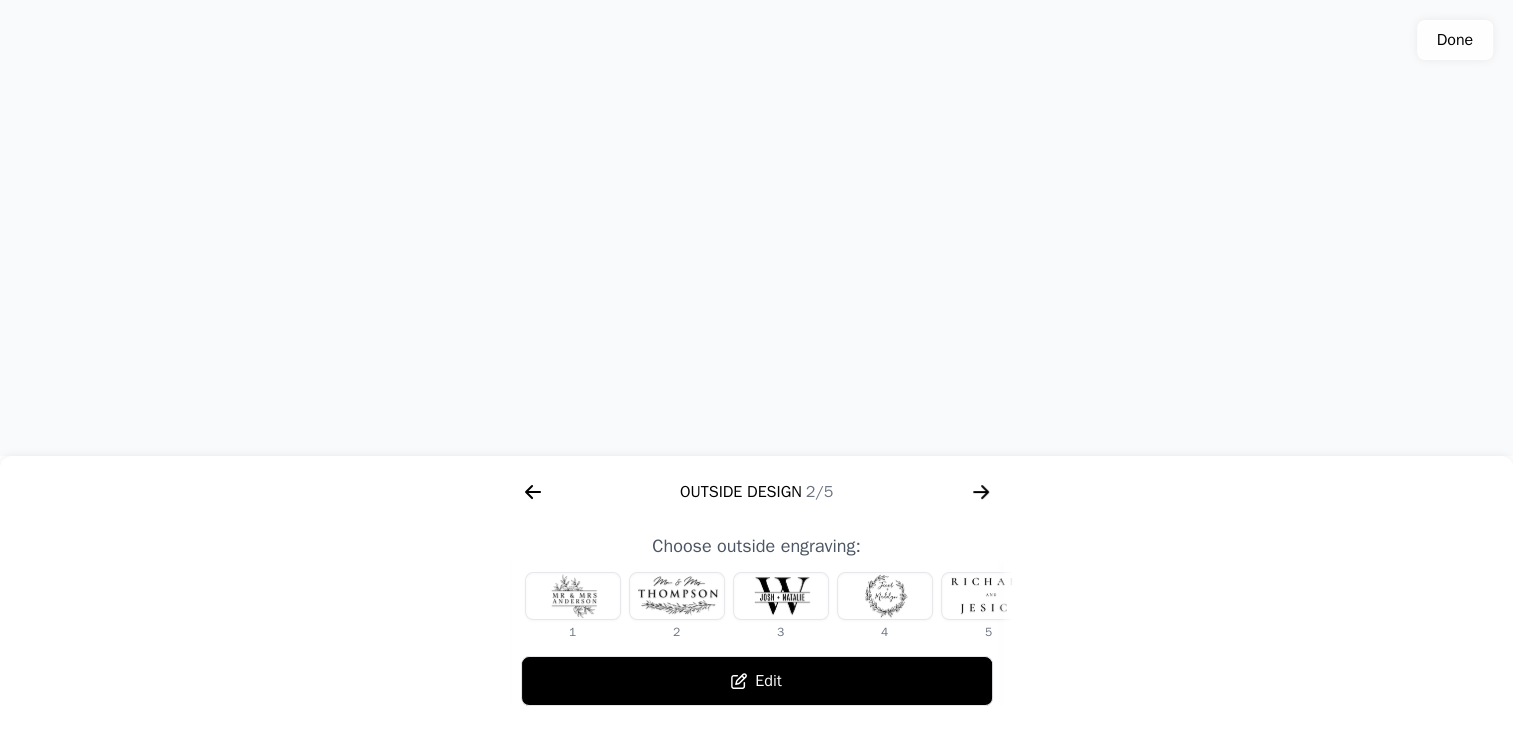 click at bounding box center [677, 596] 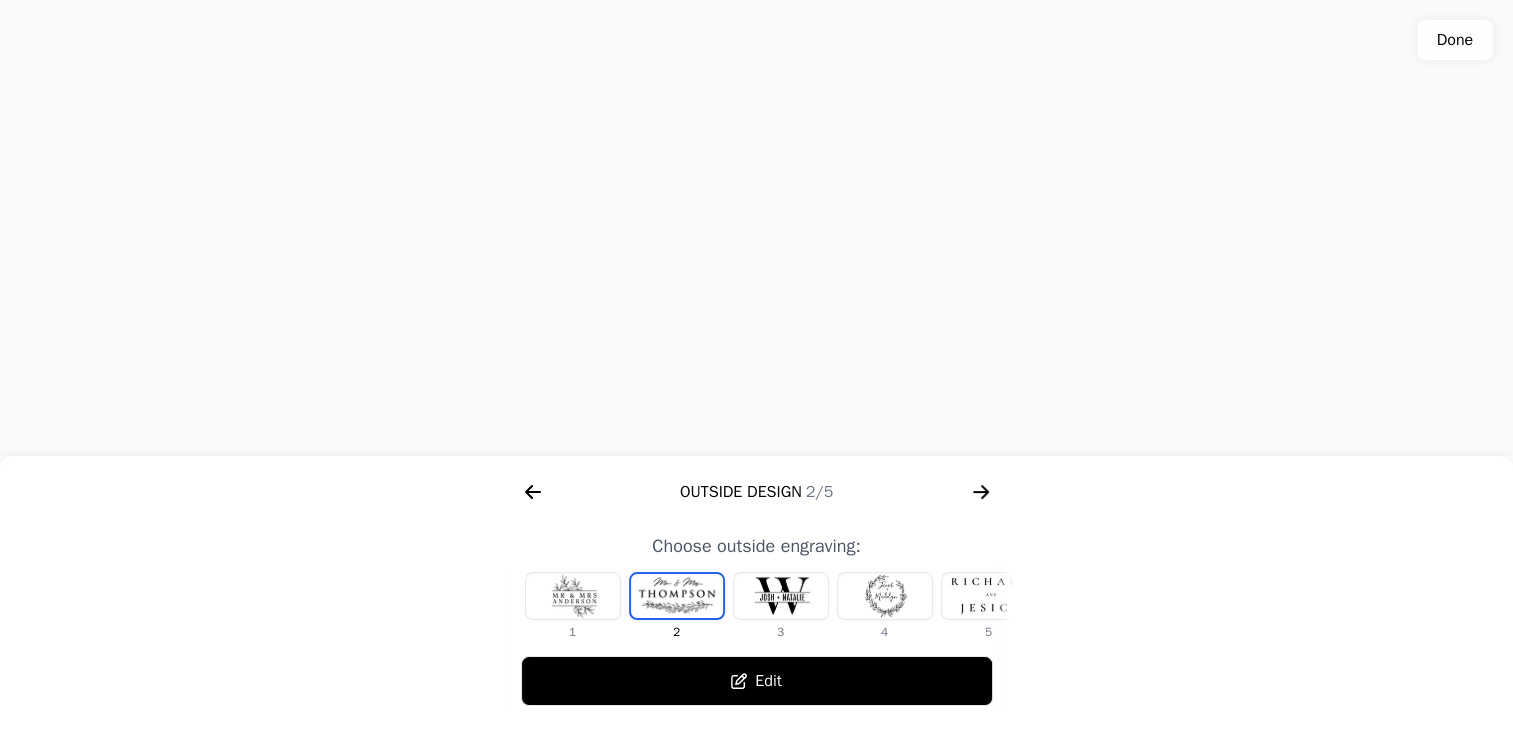 click 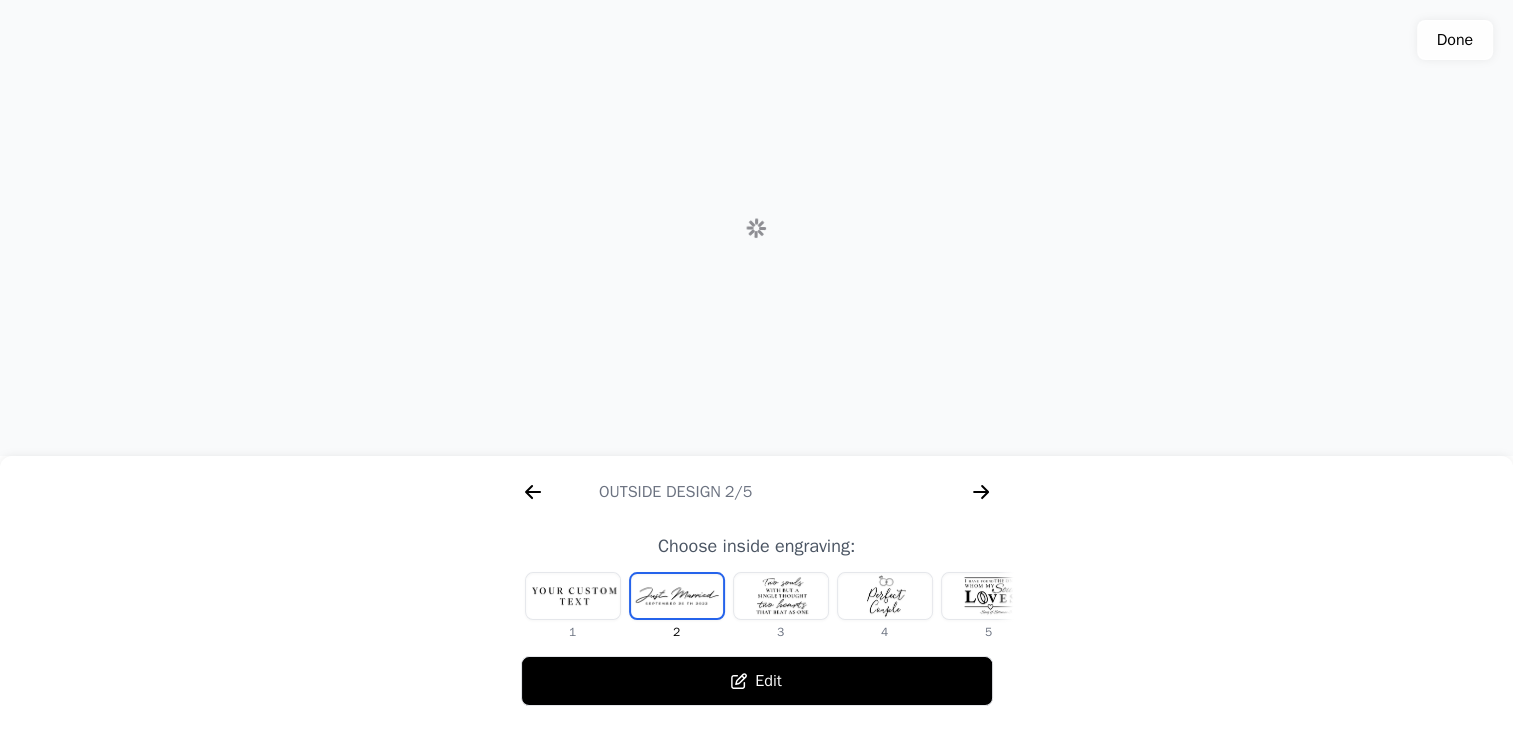 scroll, scrollTop: 0, scrollLeft: 1280, axis: horizontal 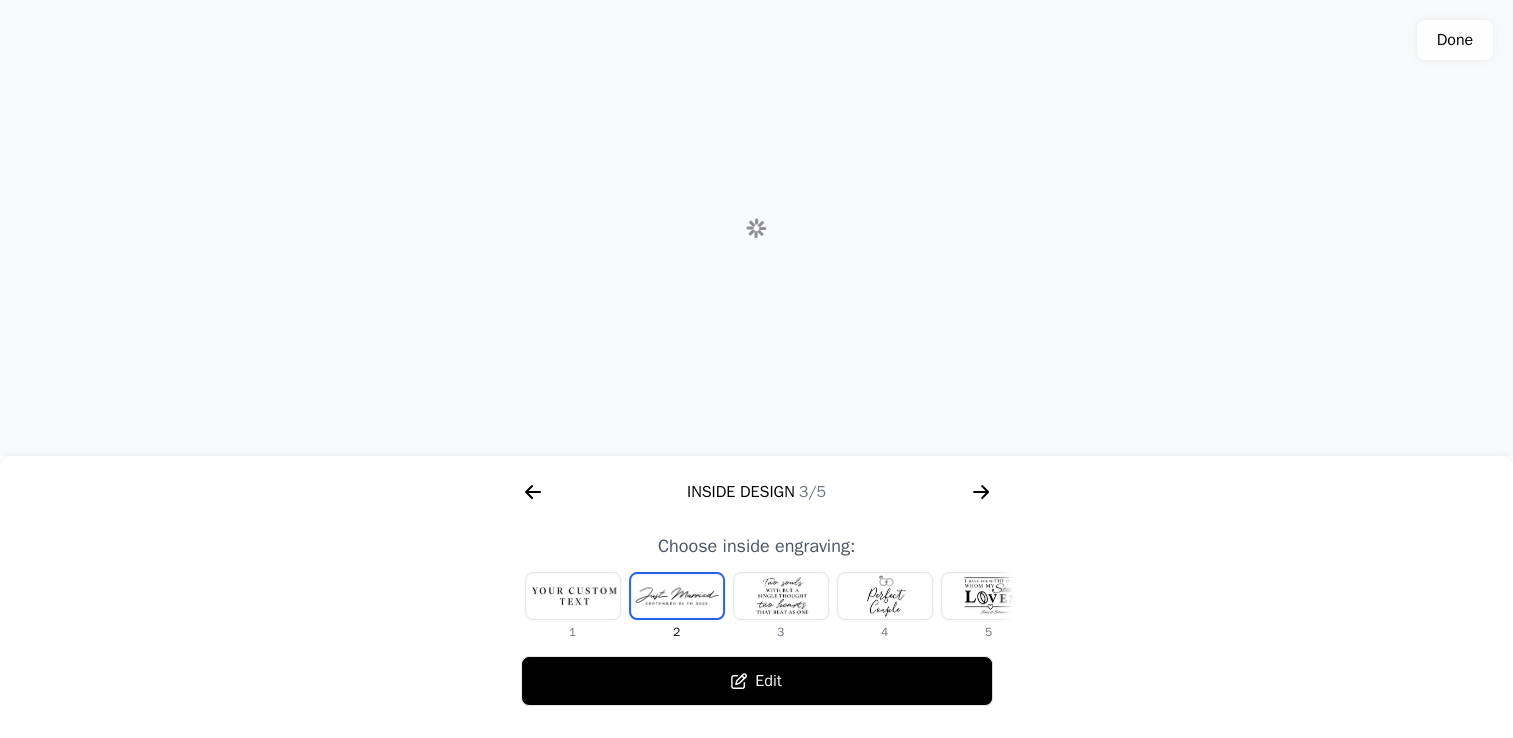 click 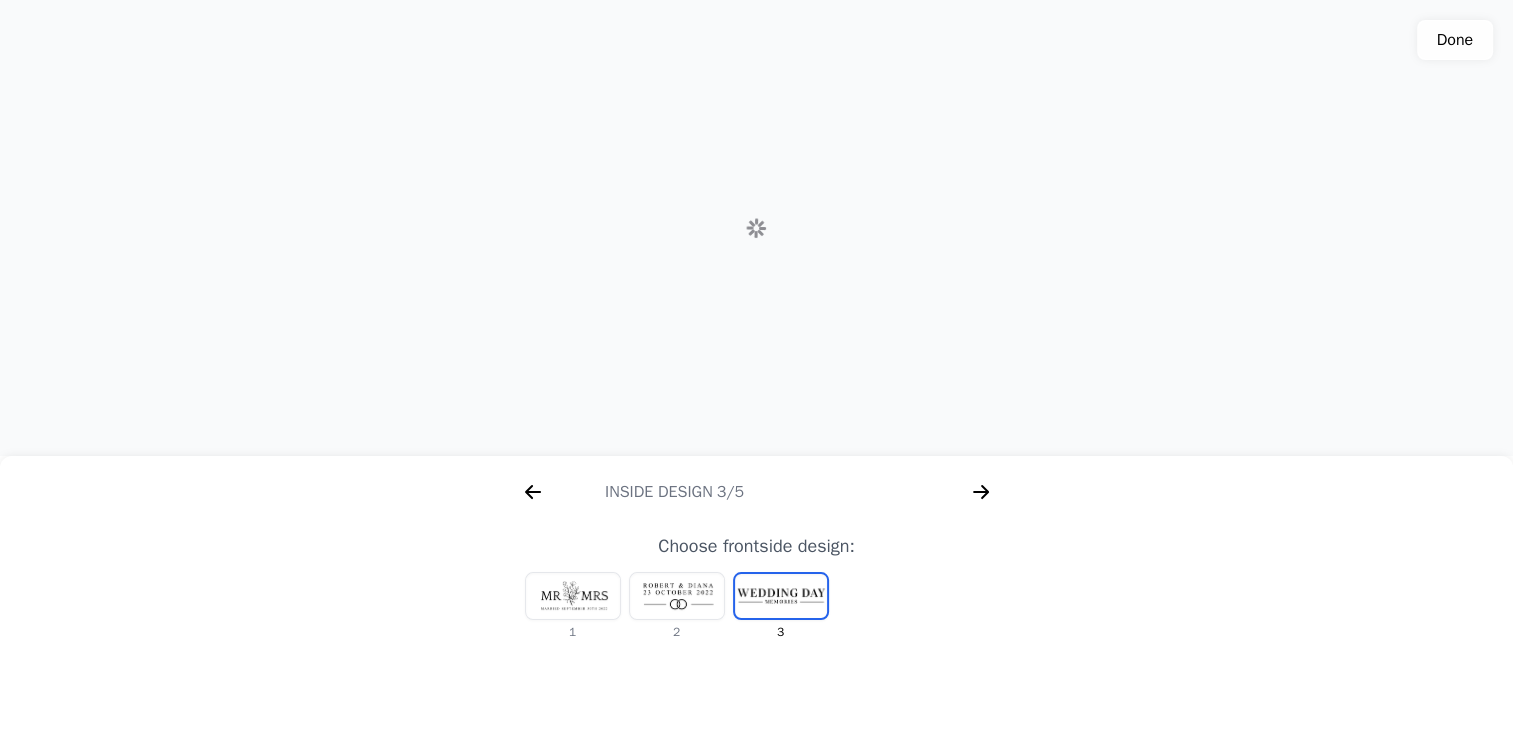 scroll, scrollTop: 0, scrollLeft: 1792, axis: horizontal 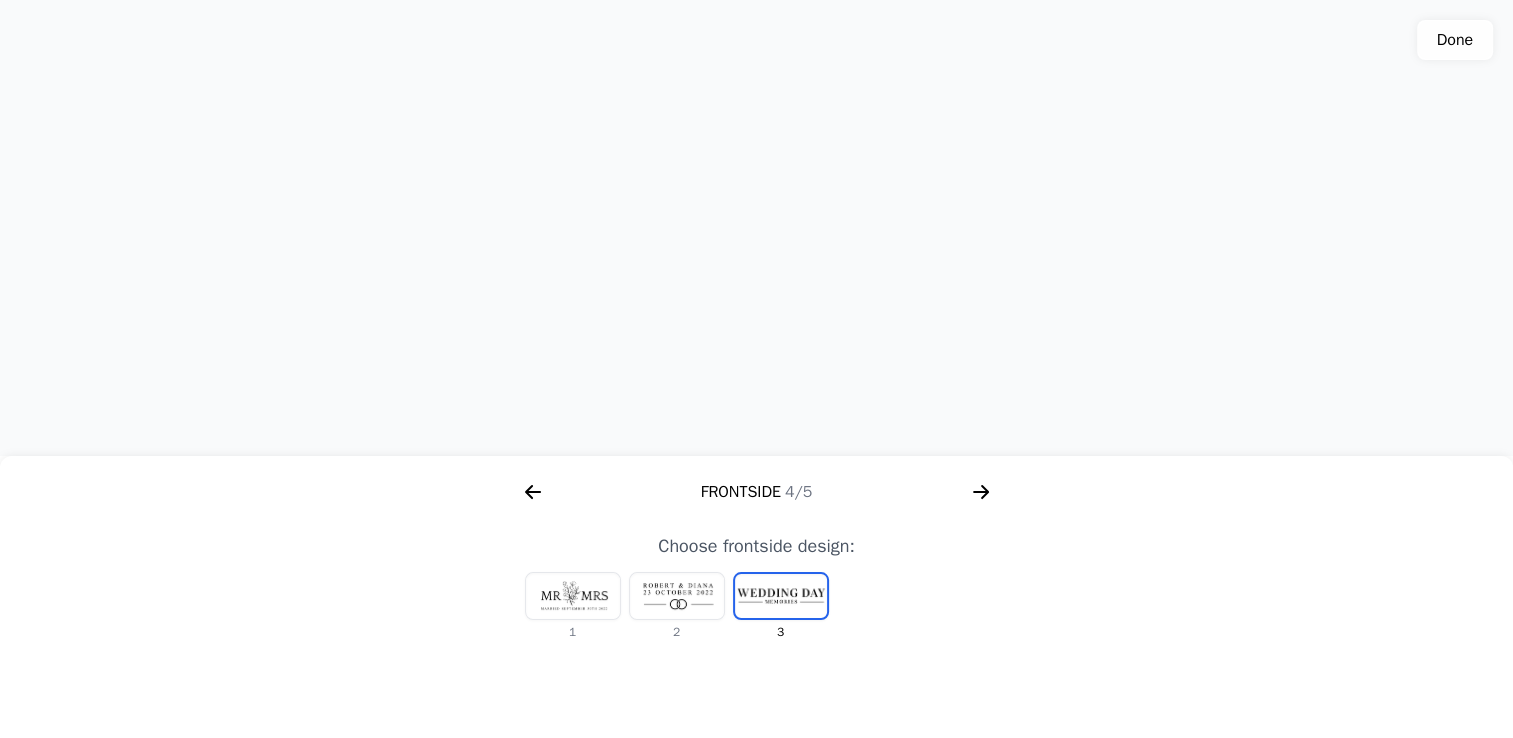 click at bounding box center [677, 596] 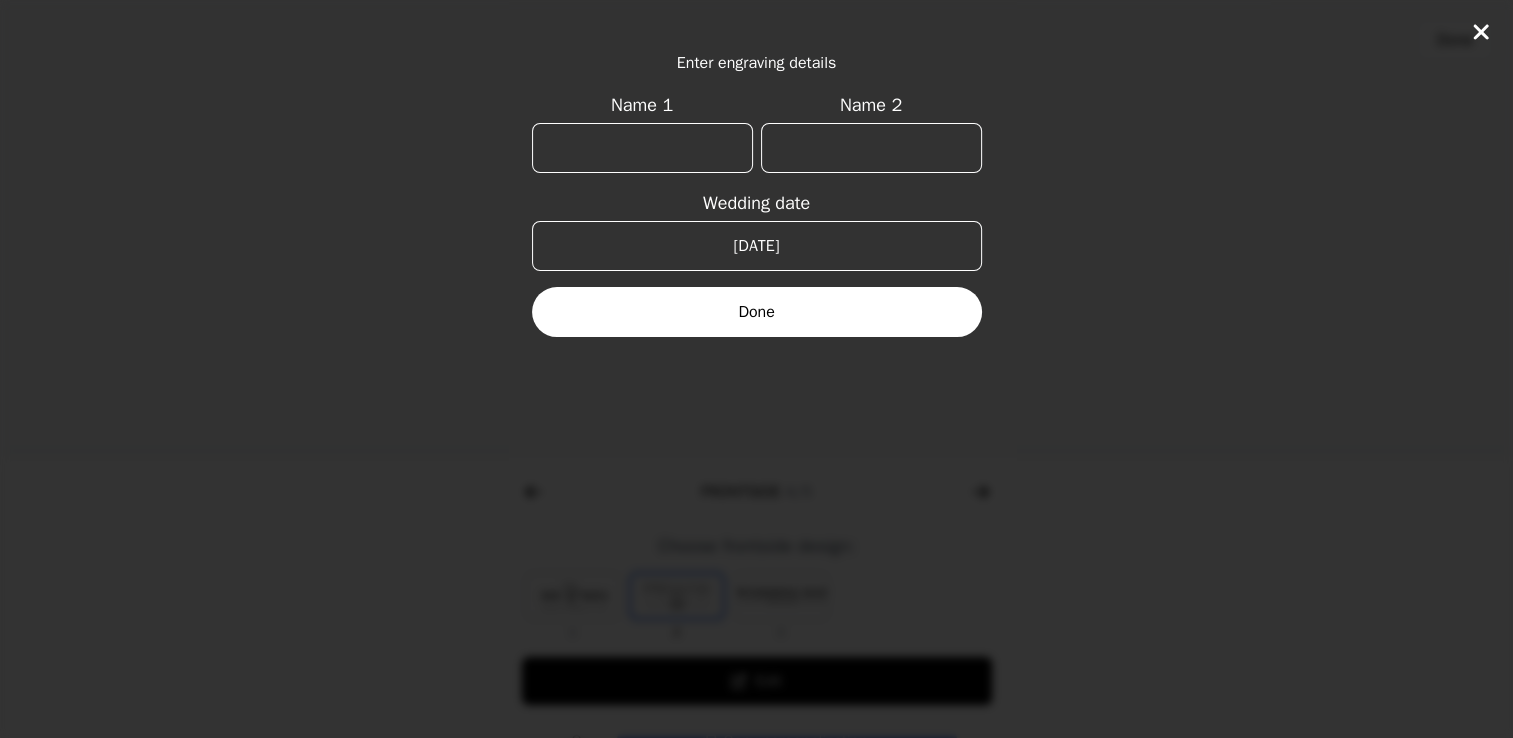 click on "Name 1" at bounding box center [642, 148] 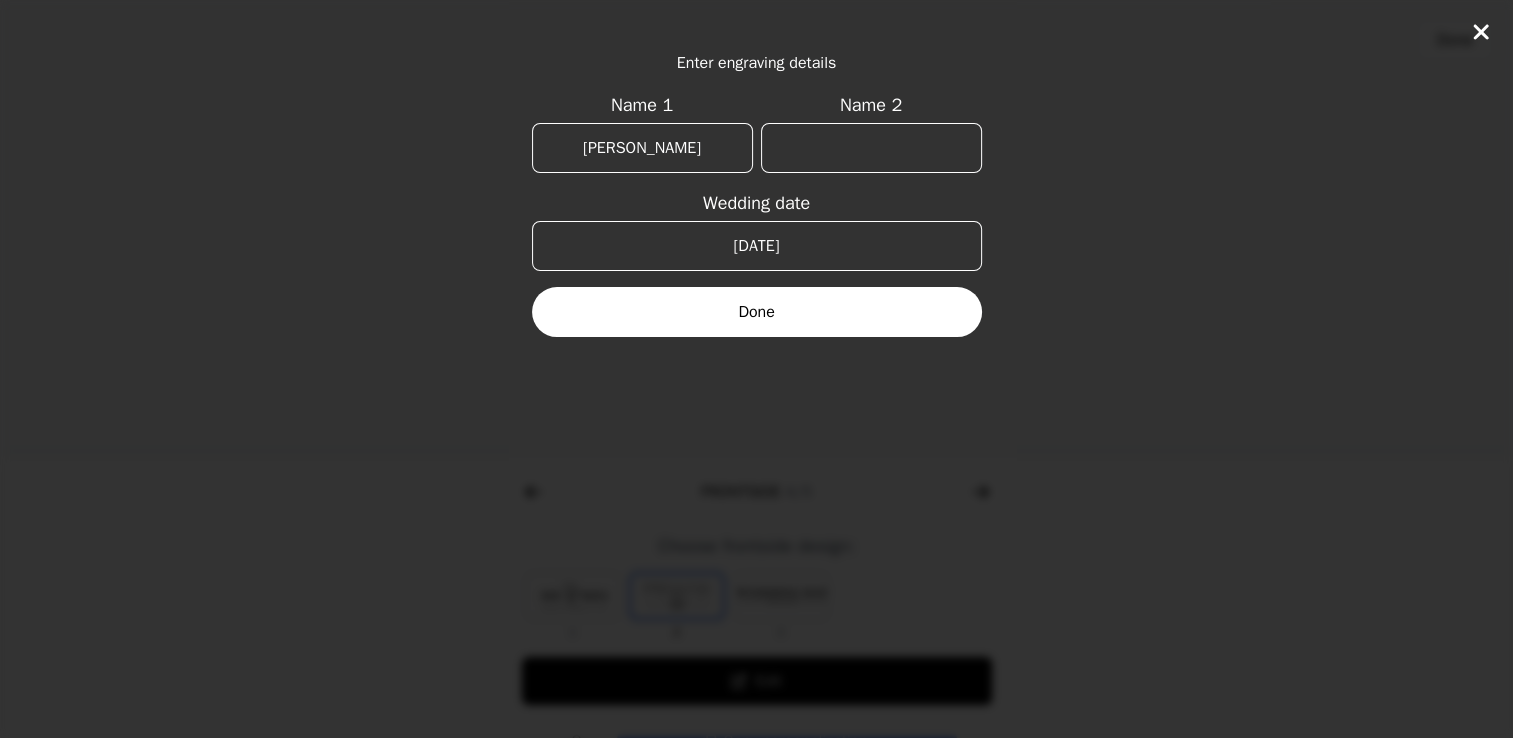 type on "[PERSON_NAME]" 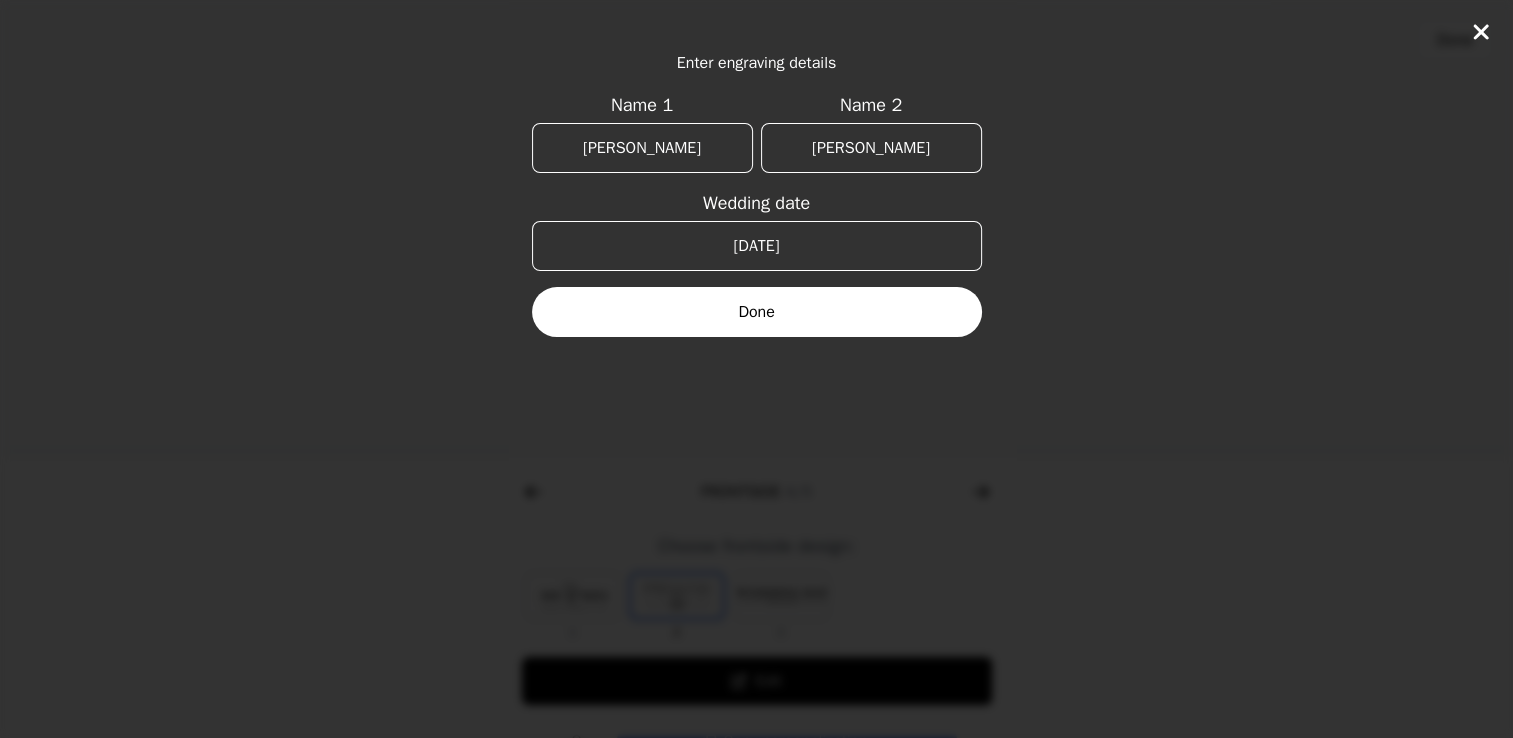 type on "[PERSON_NAME]" 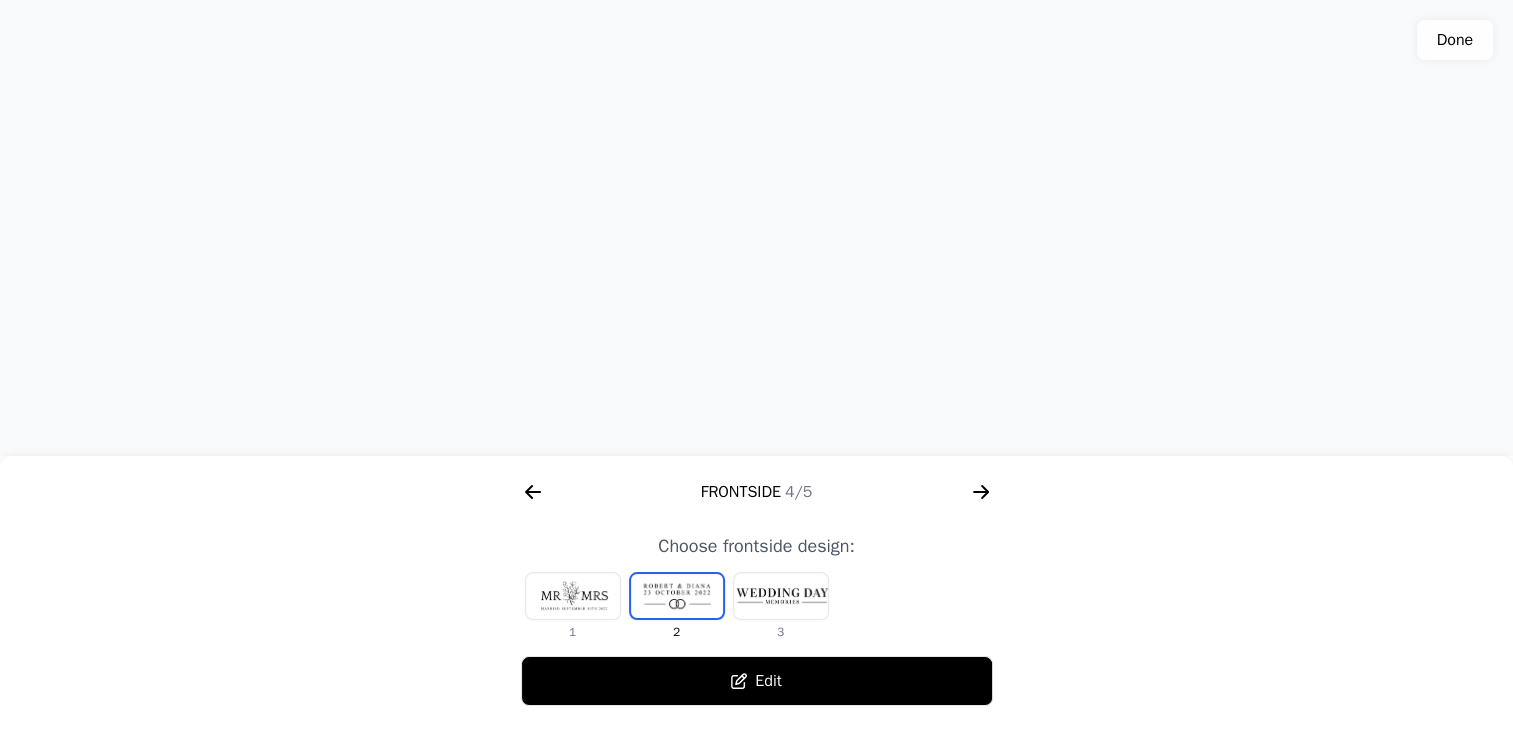 click 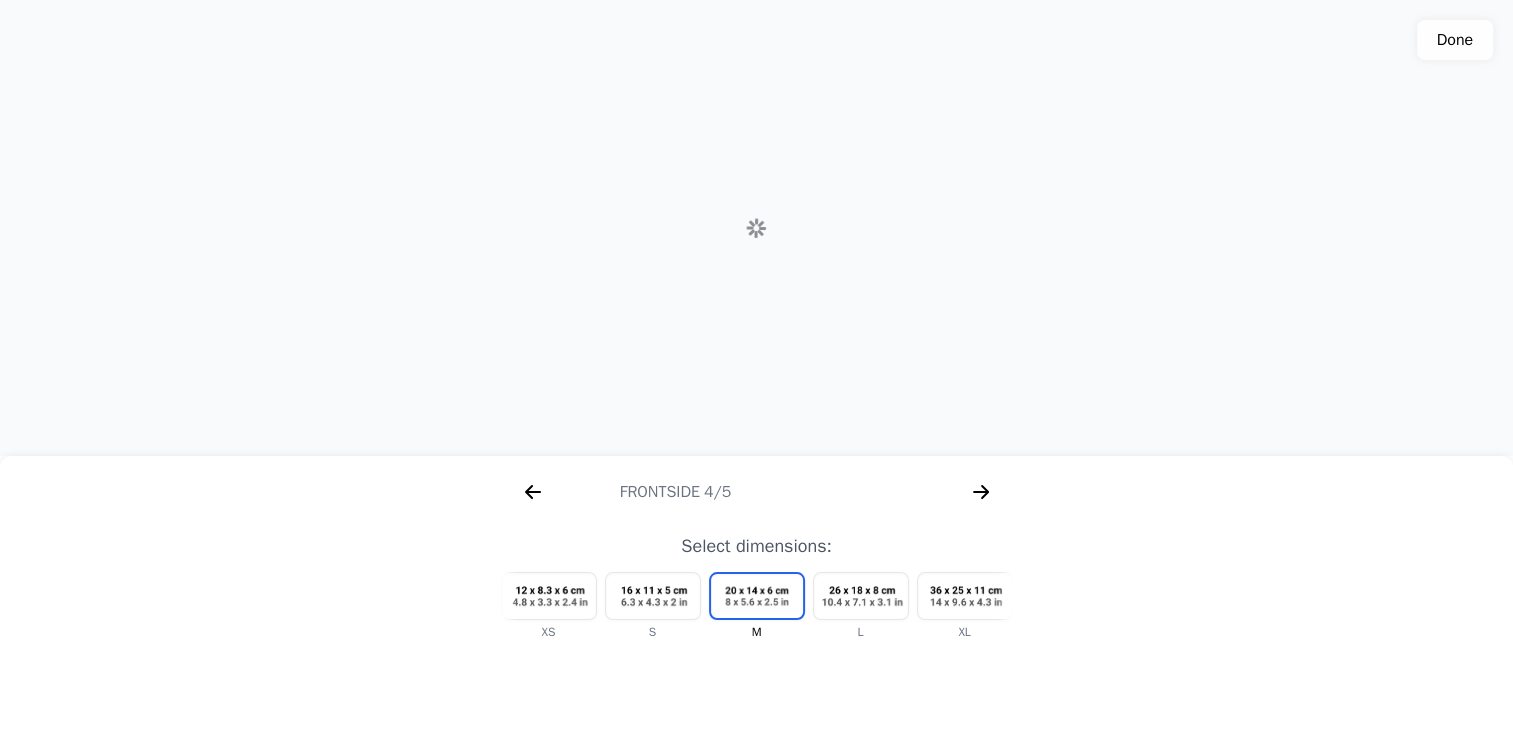 scroll, scrollTop: 0, scrollLeft: 2304, axis: horizontal 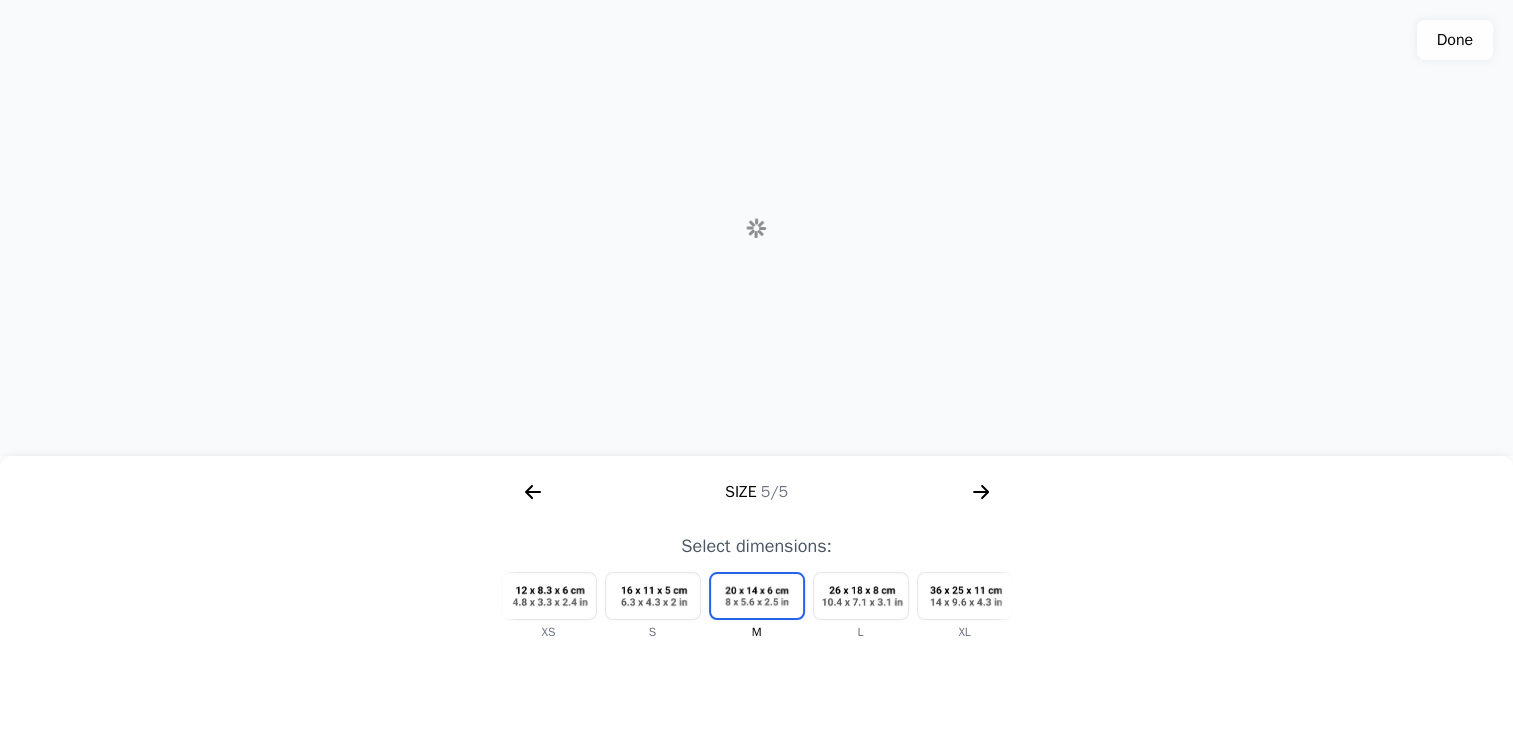 click on "Done" 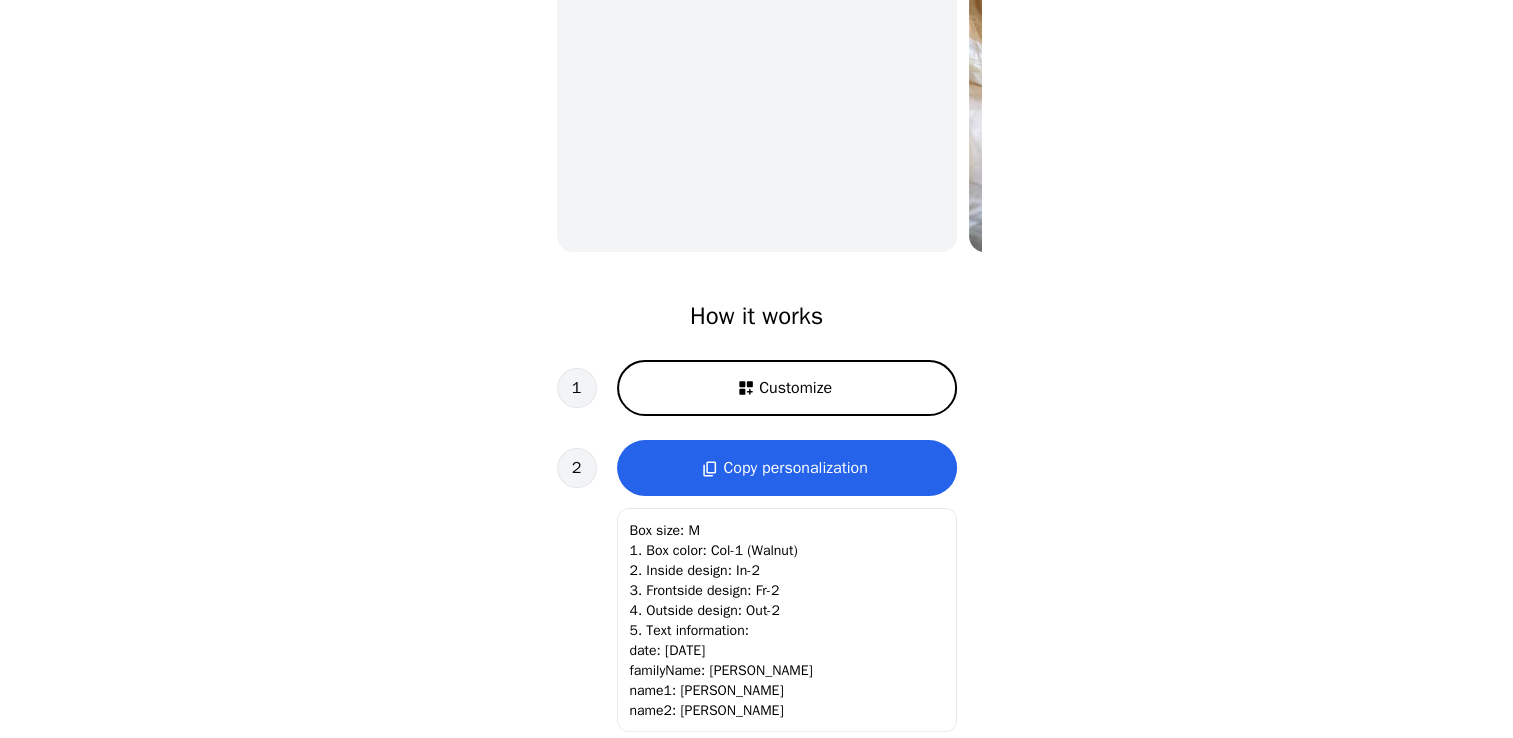 scroll, scrollTop: 699, scrollLeft: 0, axis: vertical 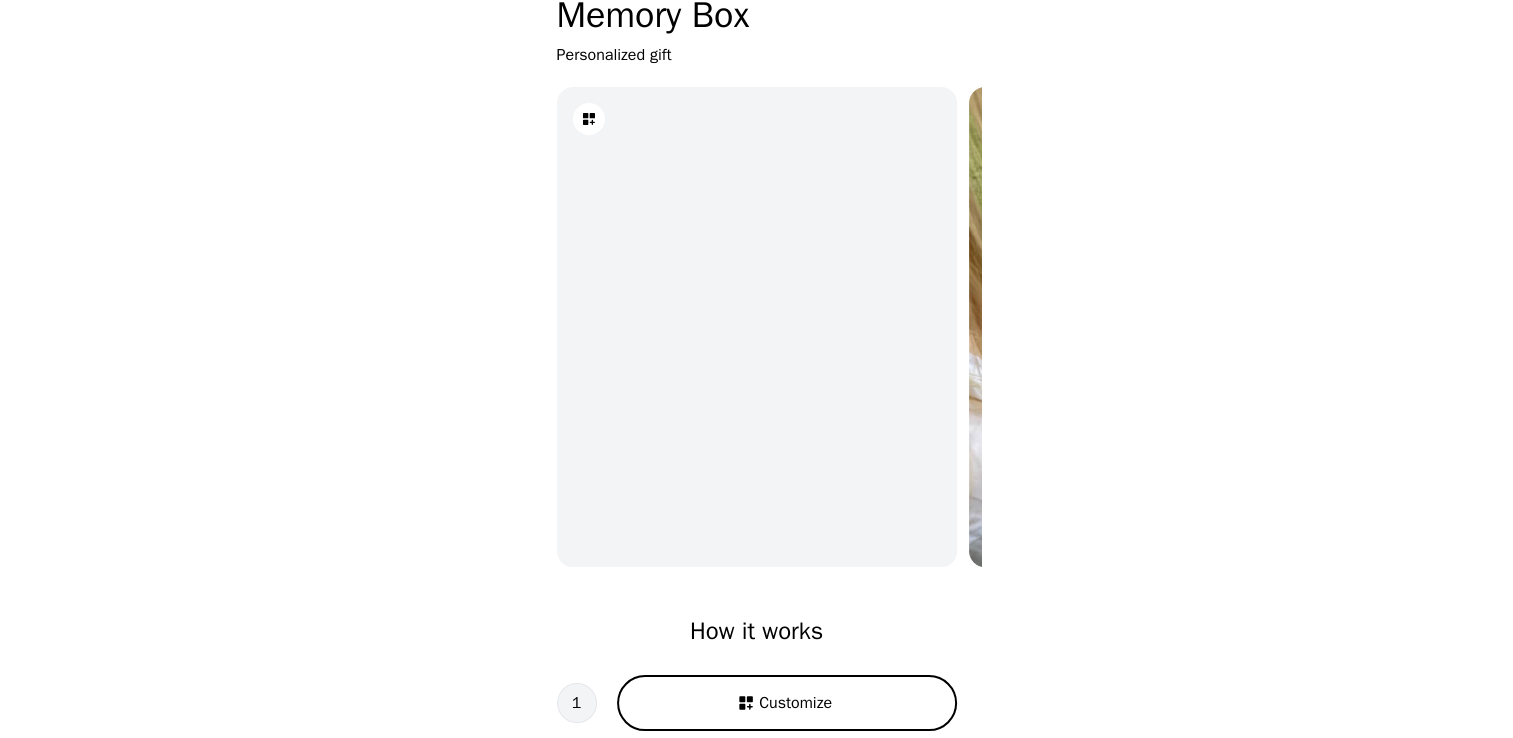 drag, startPoint x: 791, startPoint y: 268, endPoint x: 668, endPoint y: 277, distance: 123.32883 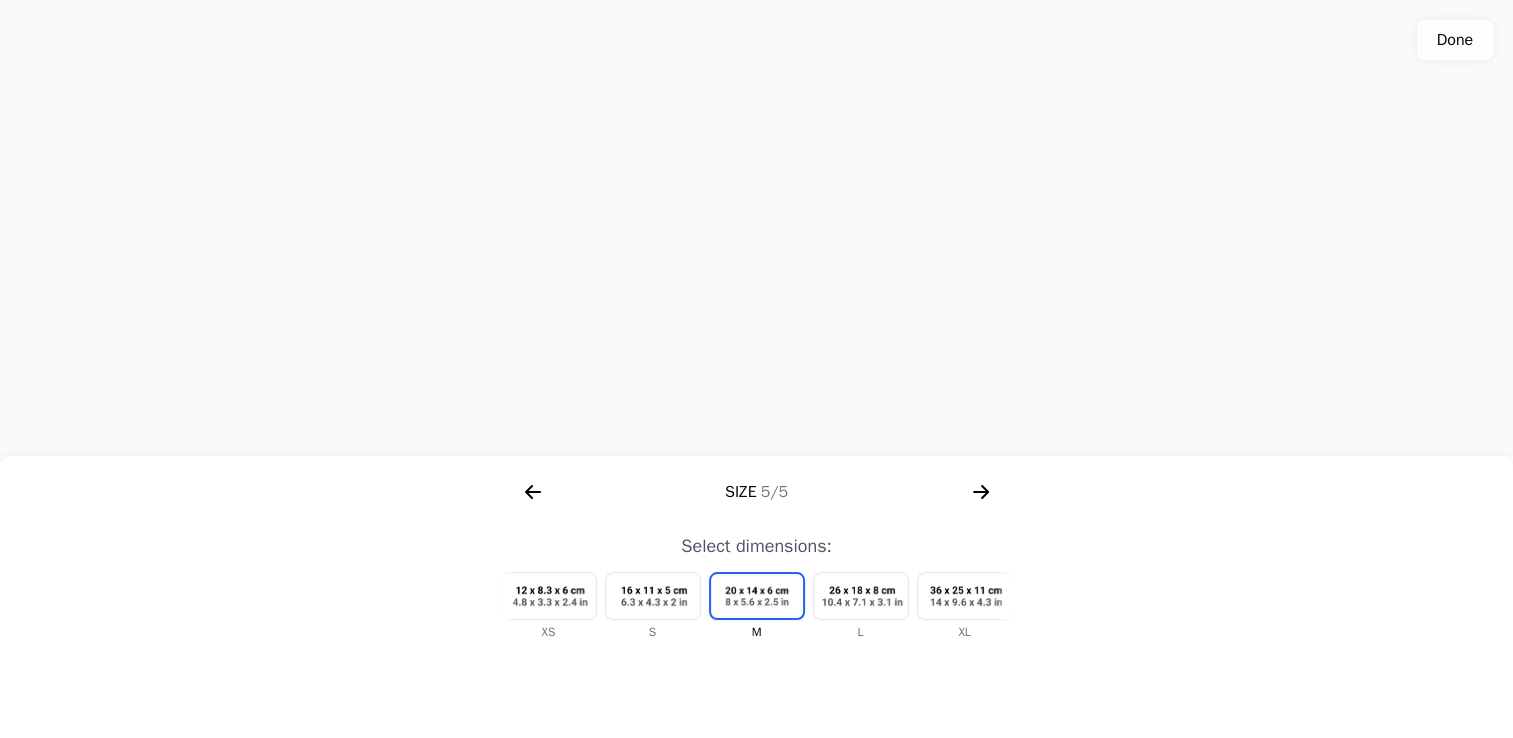 click on "Done" 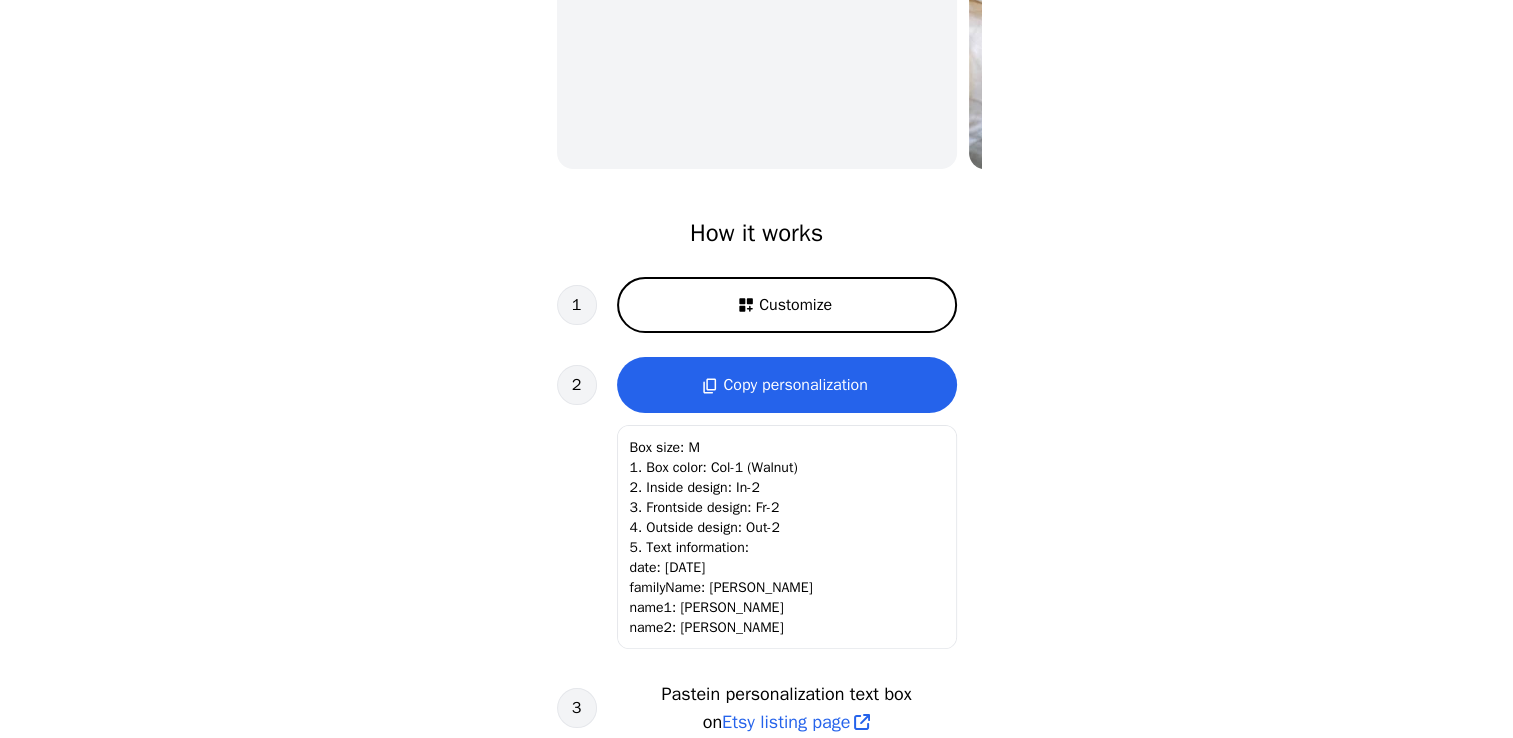 scroll, scrollTop: 564, scrollLeft: 0, axis: vertical 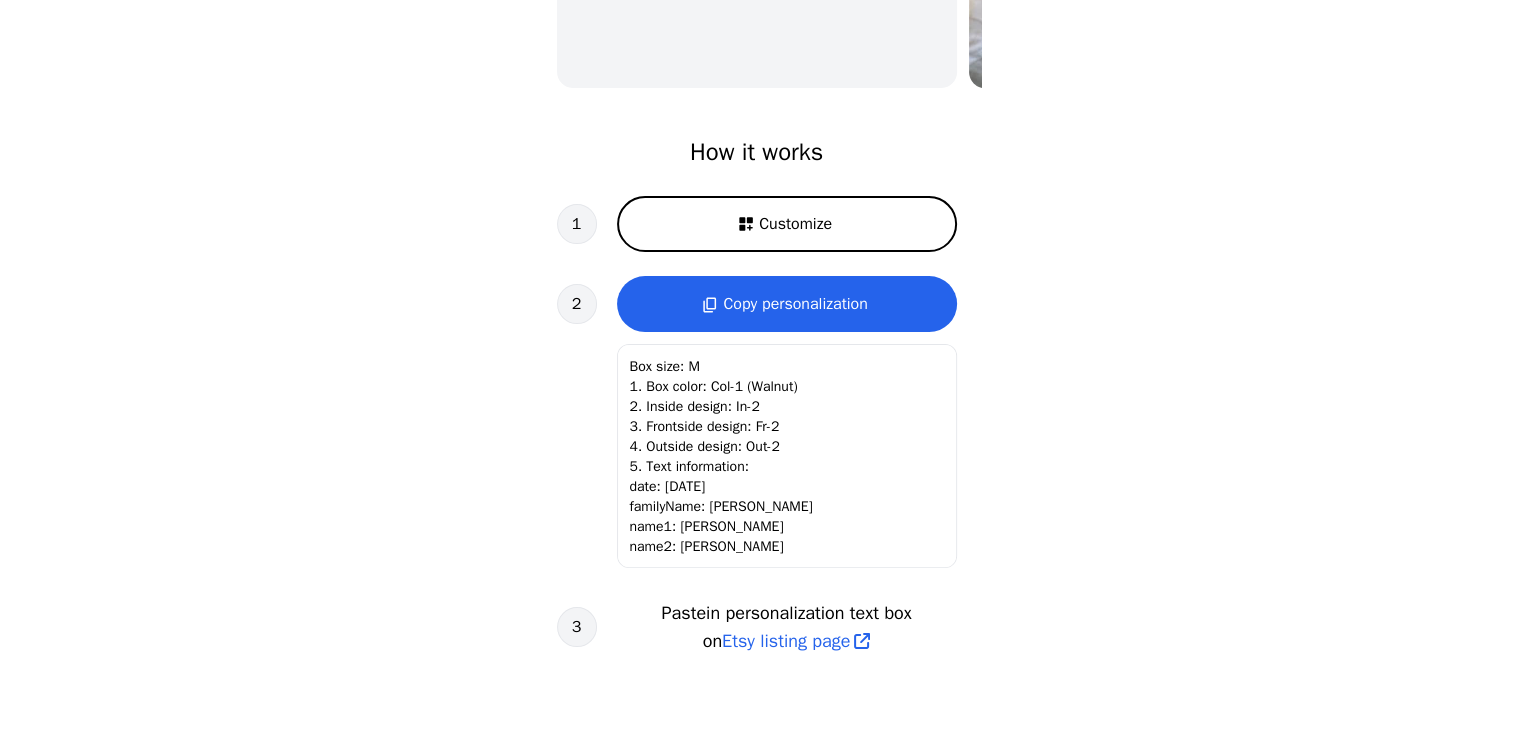 click 